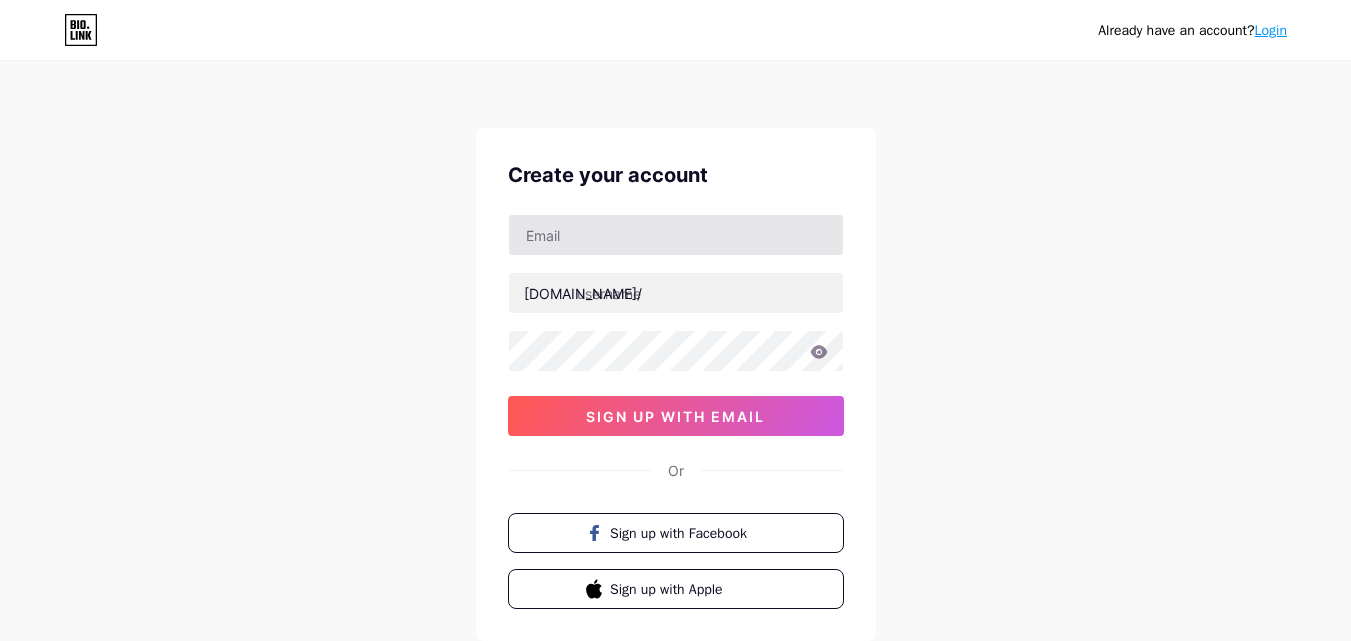 scroll, scrollTop: 0, scrollLeft: 0, axis: both 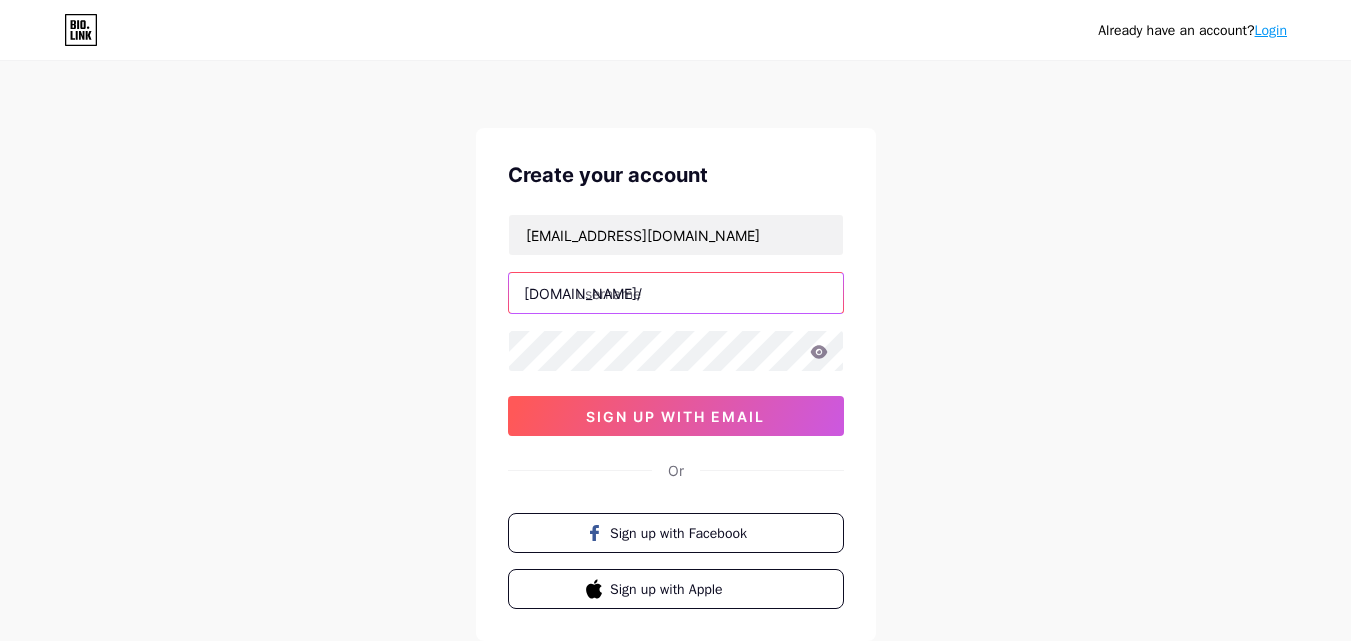 click at bounding box center [676, 293] 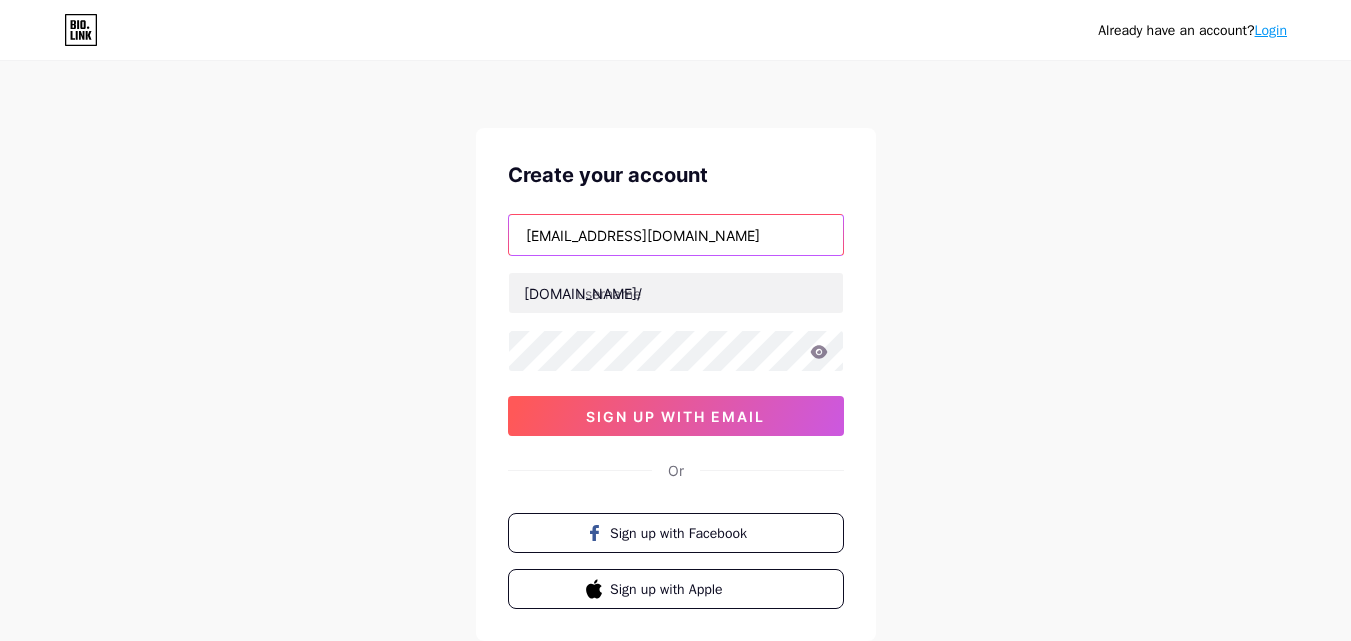 drag, startPoint x: 598, startPoint y: 230, endPoint x: 519, endPoint y: 232, distance: 79.025314 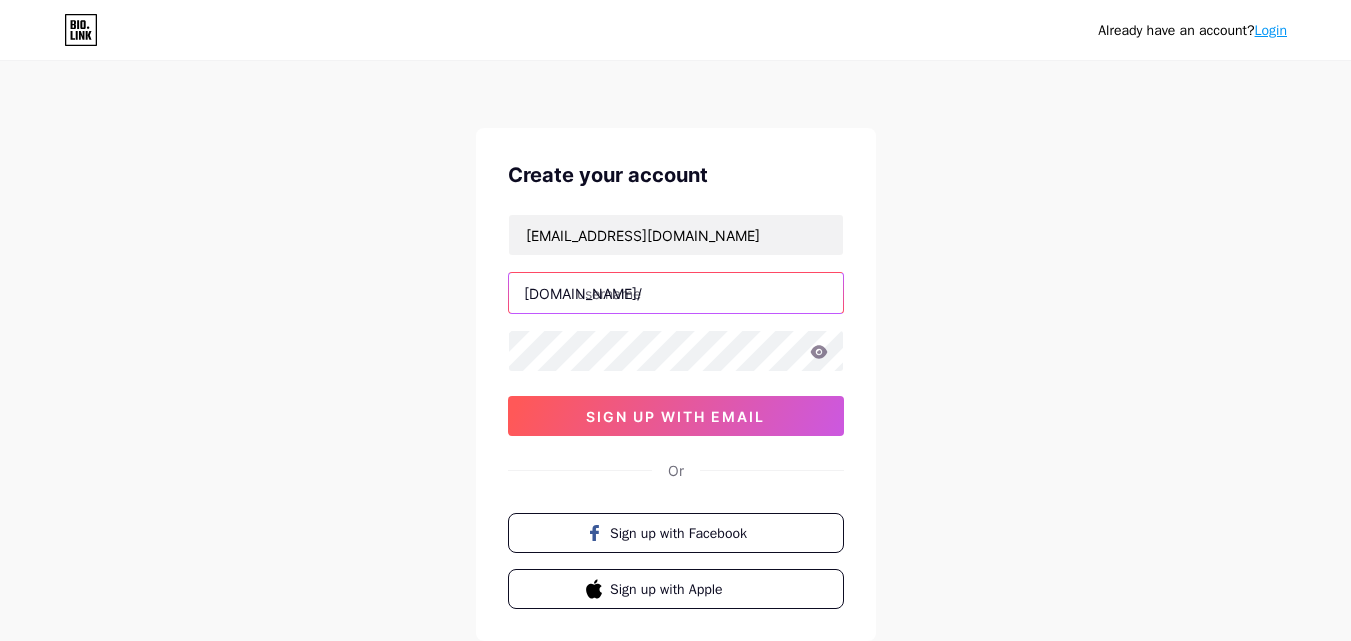 click at bounding box center (676, 293) 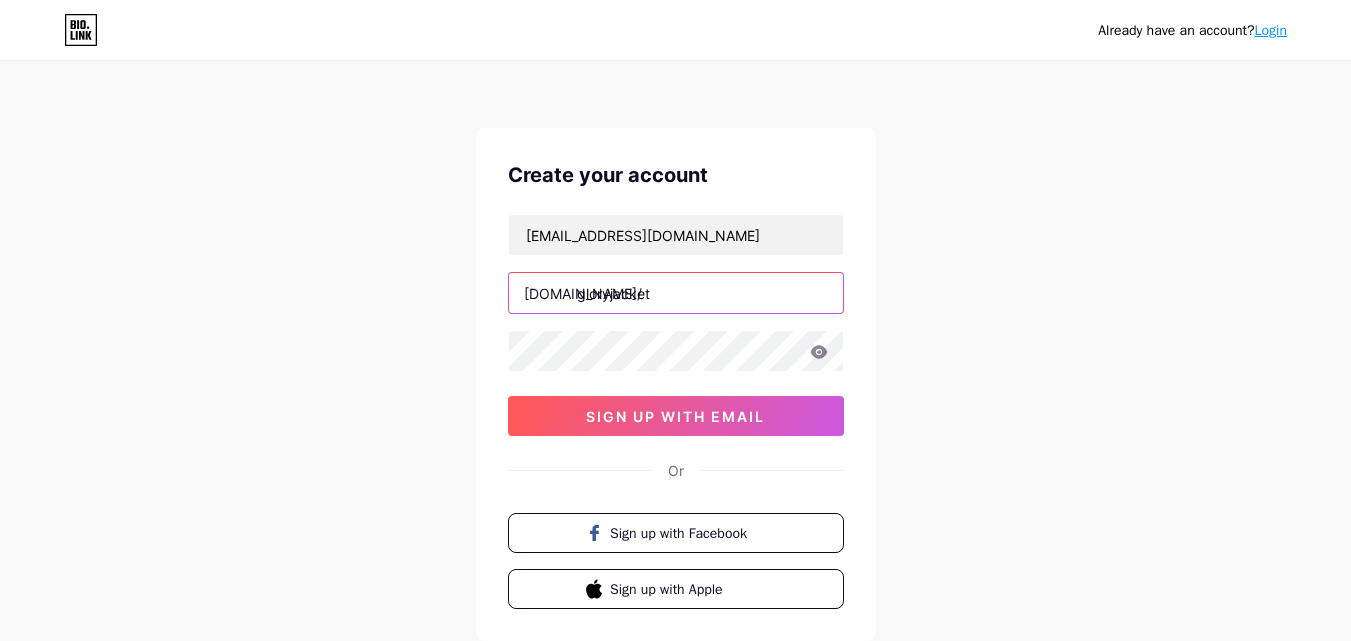 type on "gloryjacket" 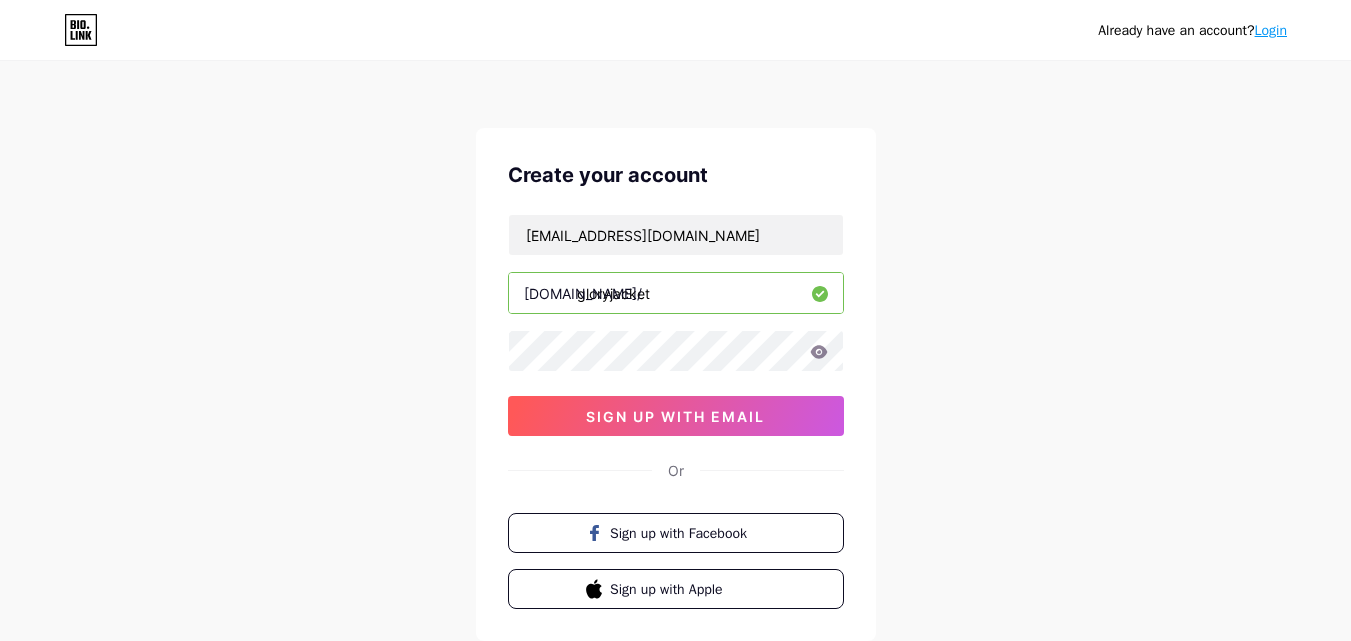 click on "Already have an account?  Login   Create your account     [EMAIL_ADDRESS][DOMAIN_NAME]     [DOMAIN_NAME]/   gloryjacket                     sign up with email         Or       Sign up with Facebook
Sign up with Apple
By signing up, you agree to our  Terms of Service  and  Privacy Policy ." at bounding box center (675, 382) 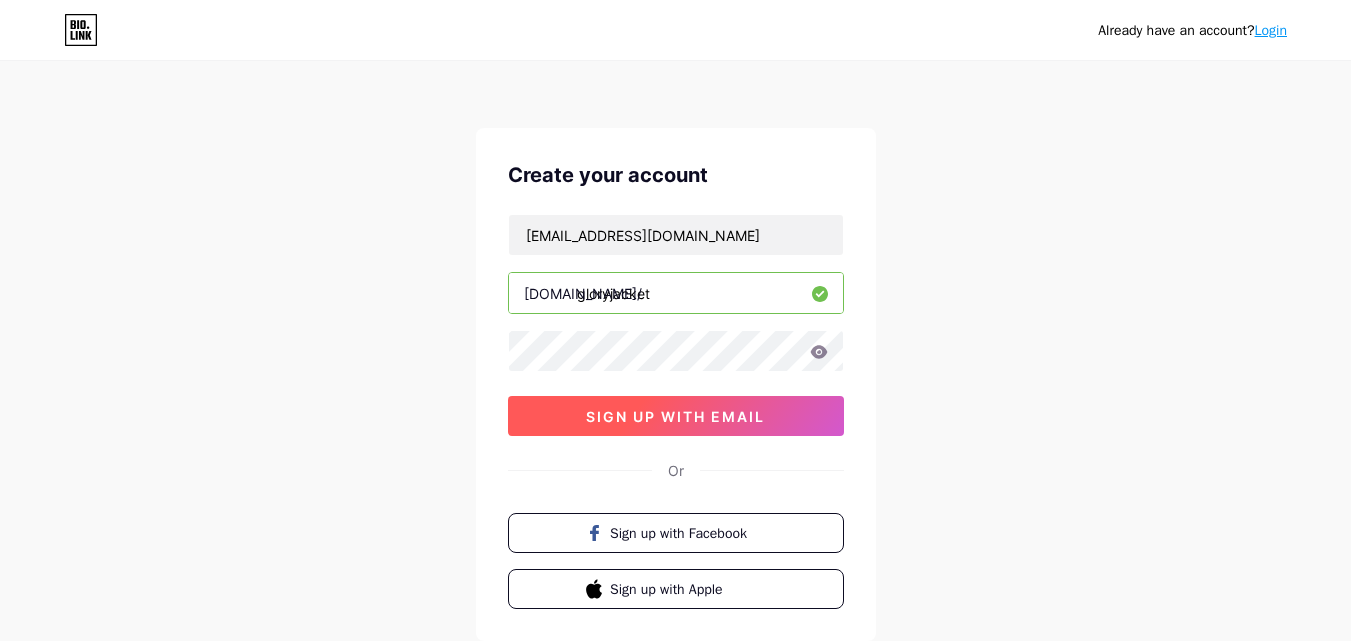 click on "sign up with email" at bounding box center (675, 416) 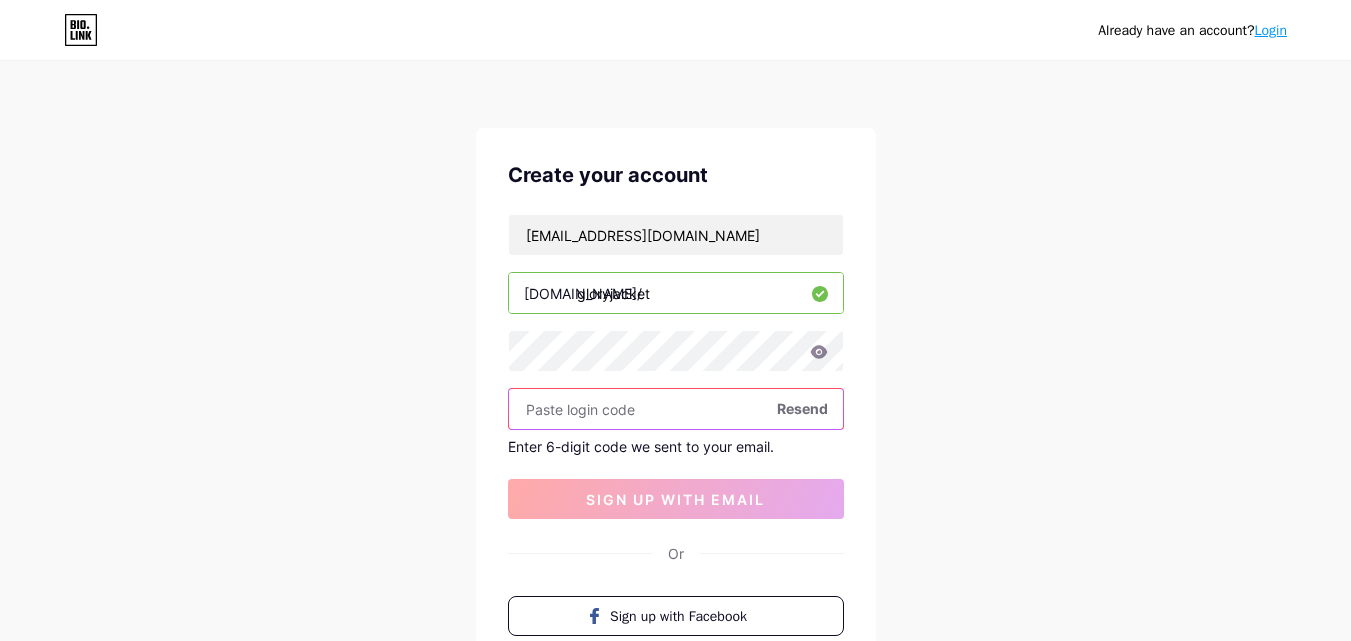 paste on "496690" 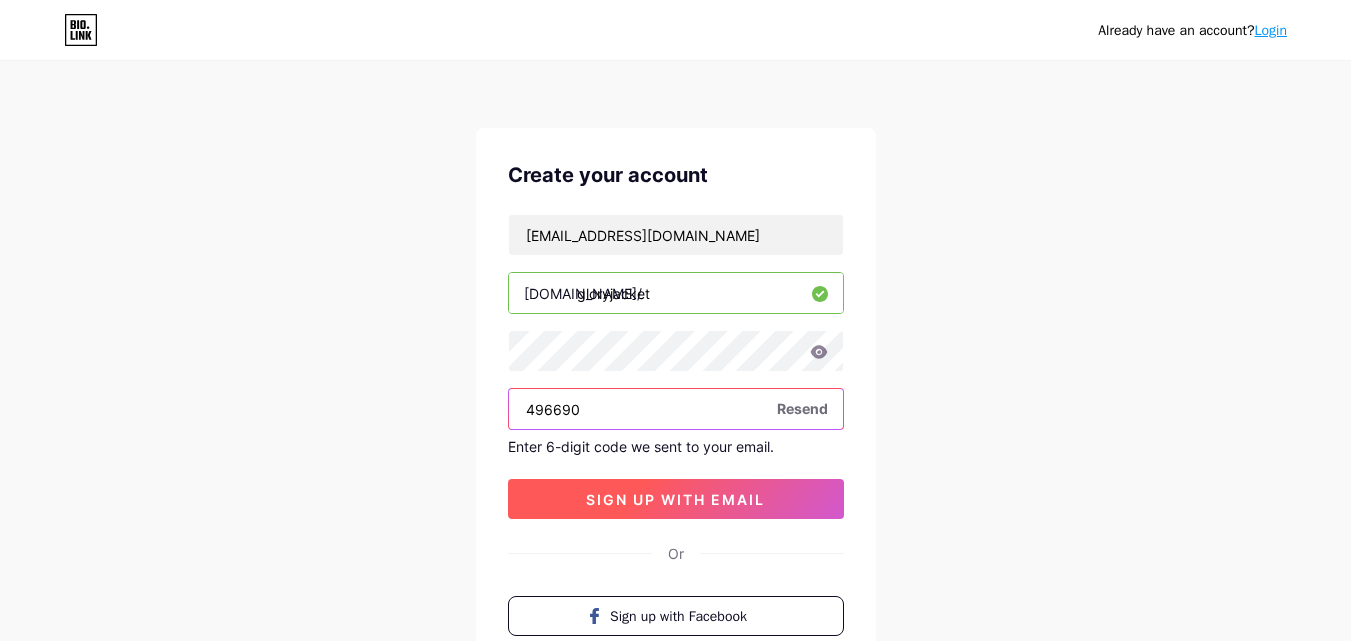 type on "496690" 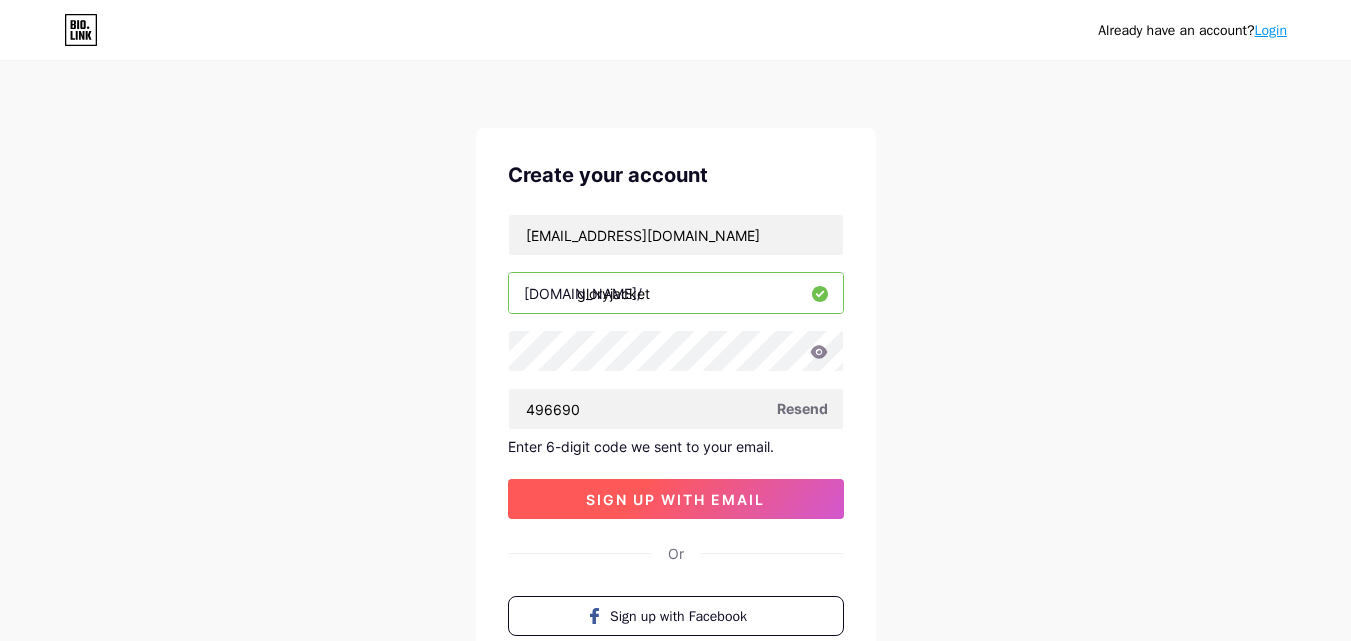 click on "sign up with email" at bounding box center (676, 499) 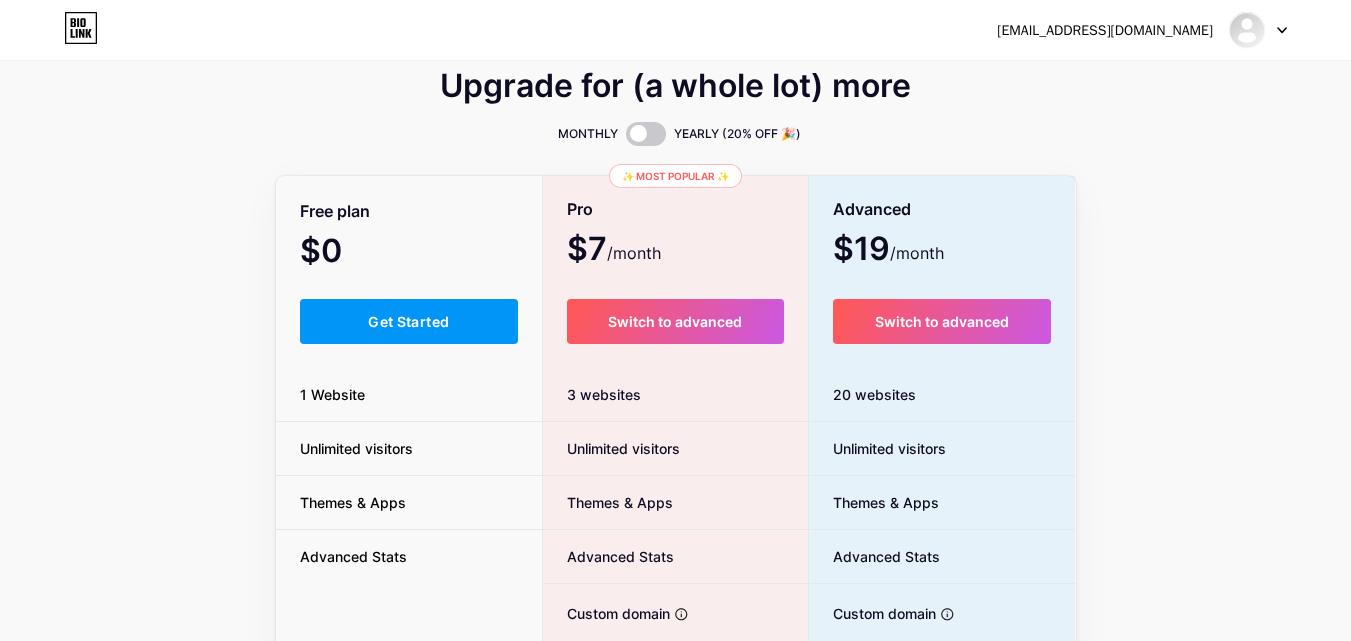 scroll, scrollTop: 0, scrollLeft: 0, axis: both 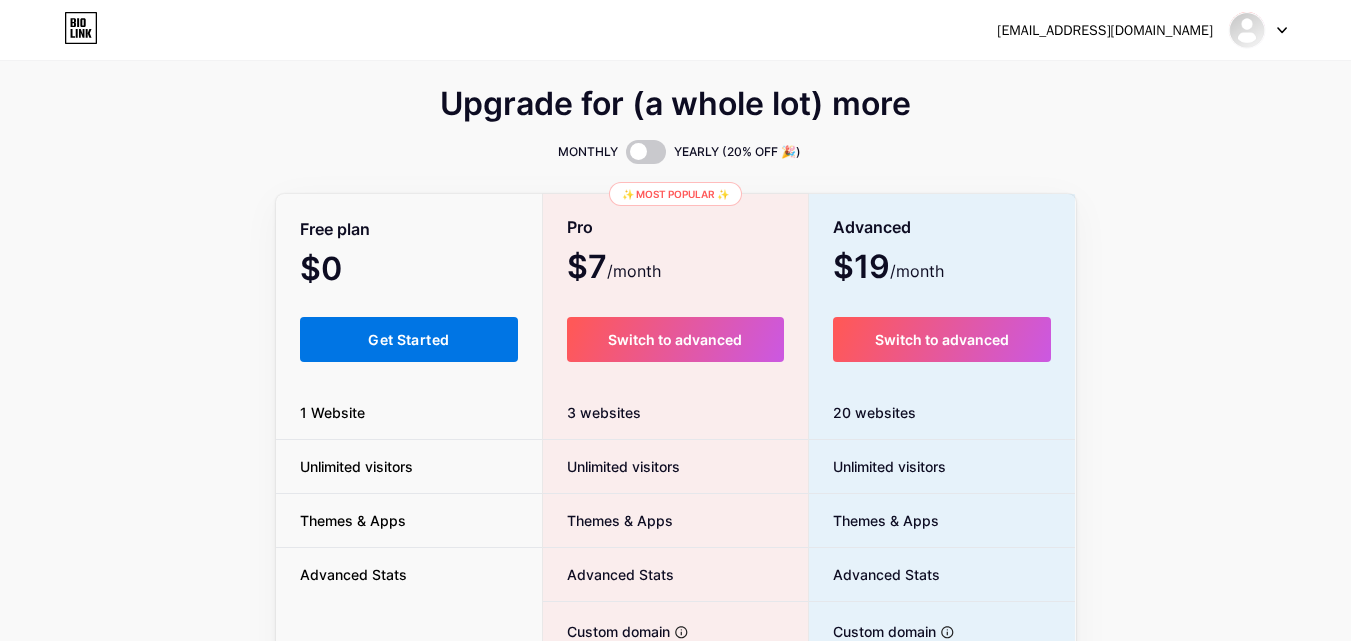 click on "Get Started" at bounding box center [408, 339] 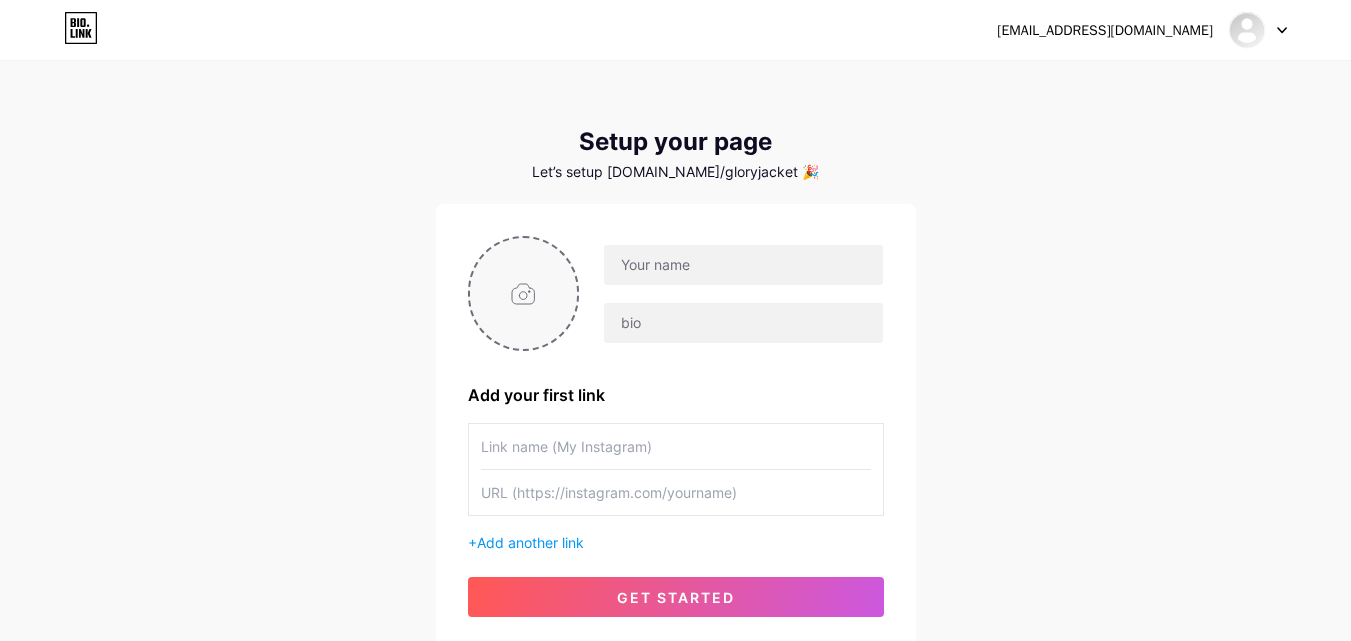 click at bounding box center (524, 293) 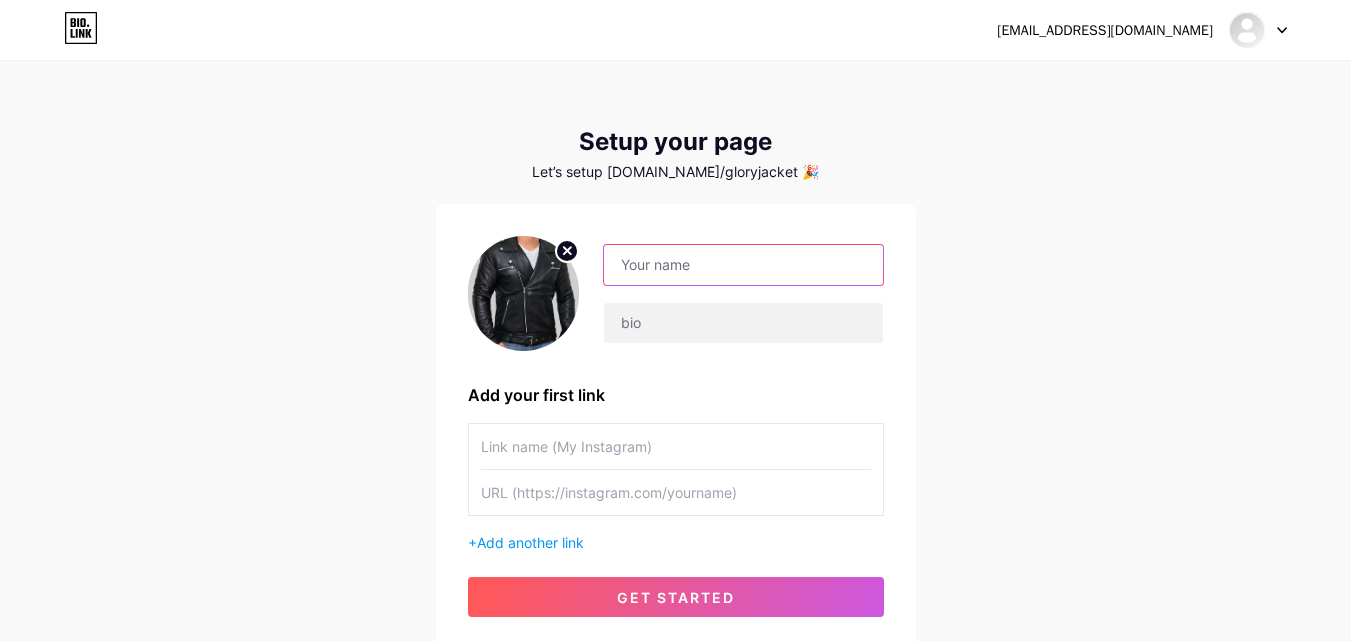 click at bounding box center (743, 265) 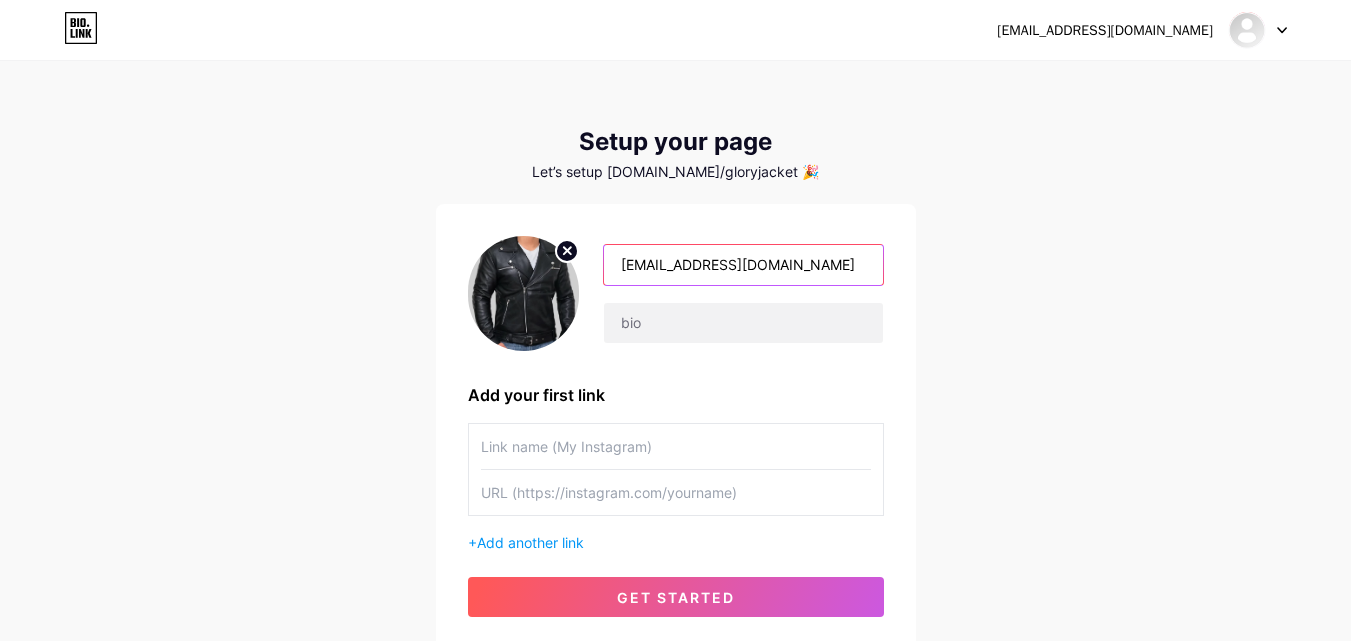 drag, startPoint x: 789, startPoint y: 266, endPoint x: 706, endPoint y: 265, distance: 83.00603 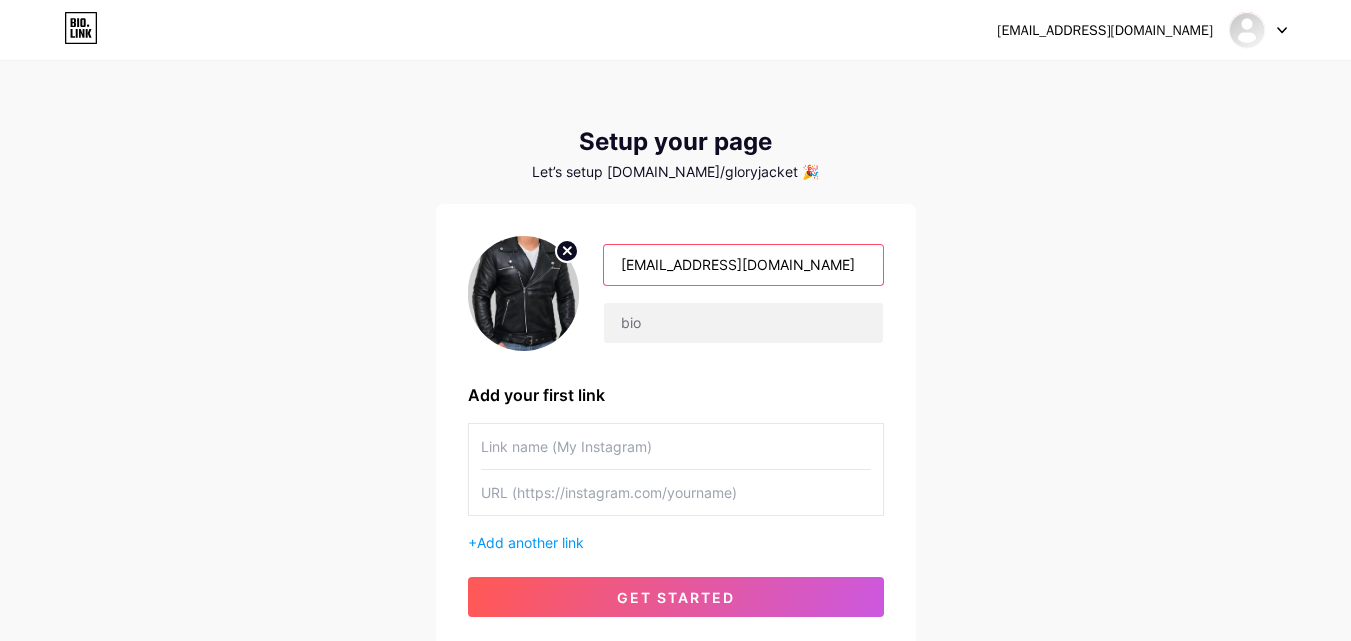 click on "[EMAIL_ADDRESS][DOMAIN_NAME]" at bounding box center (743, 265) 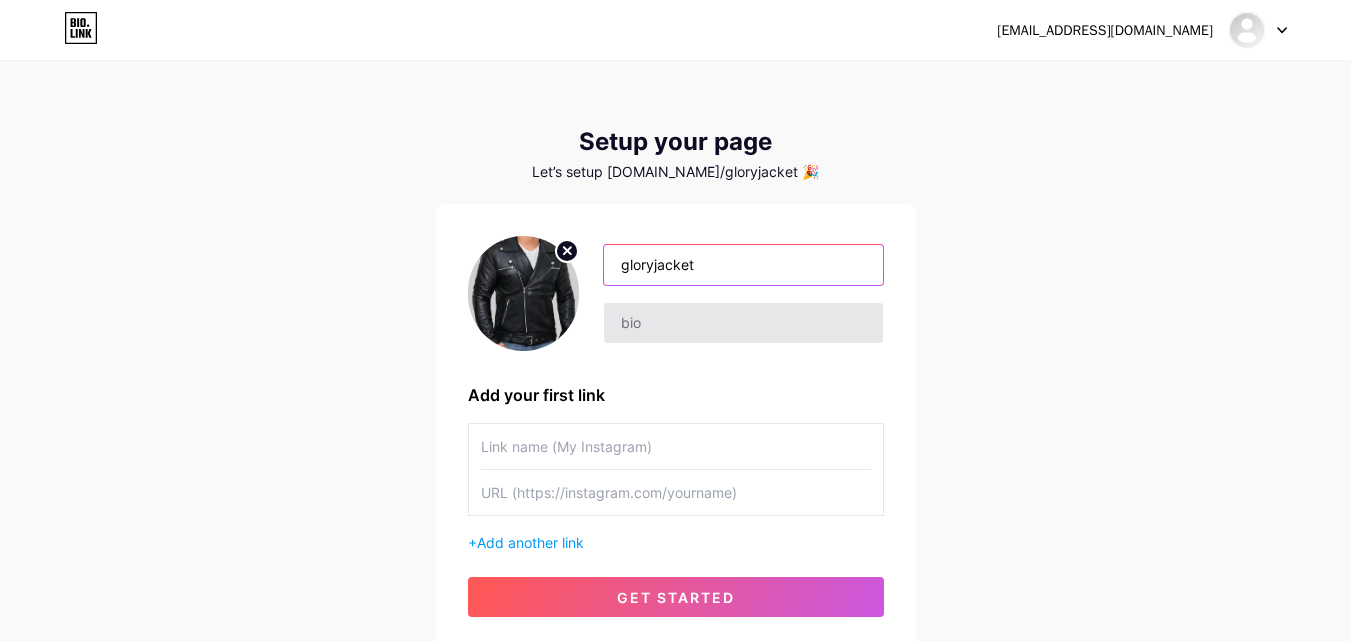 type on "gloryjacket" 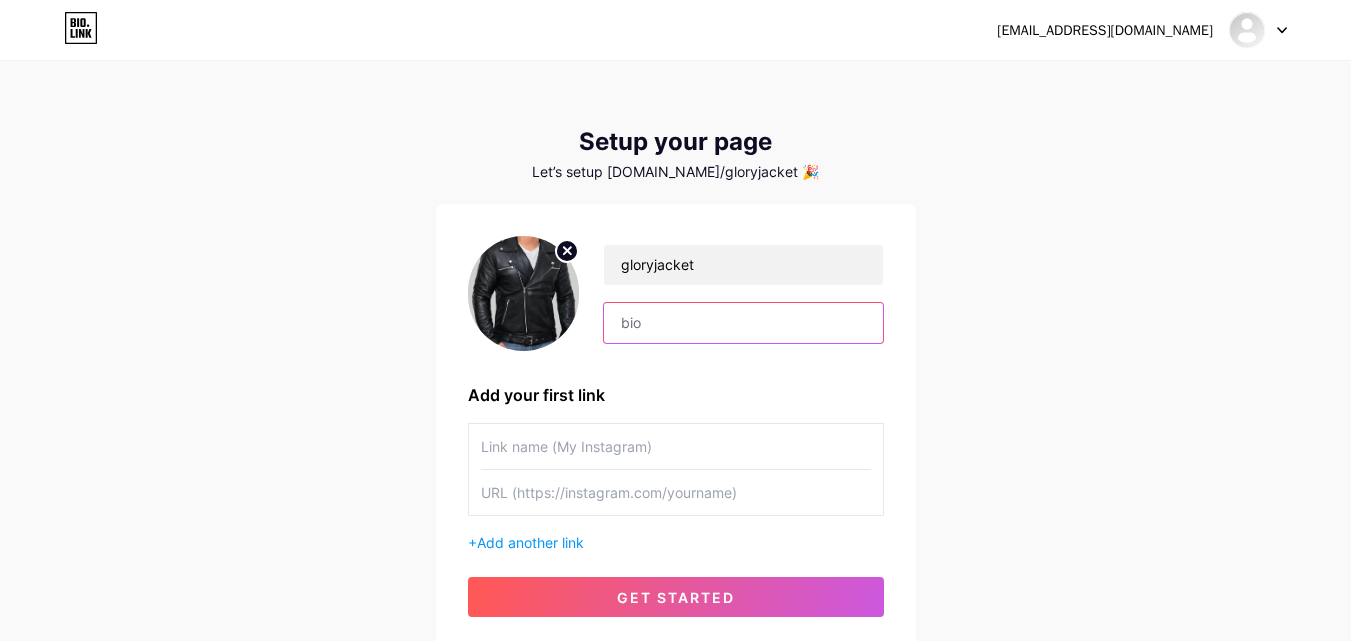 click at bounding box center (743, 323) 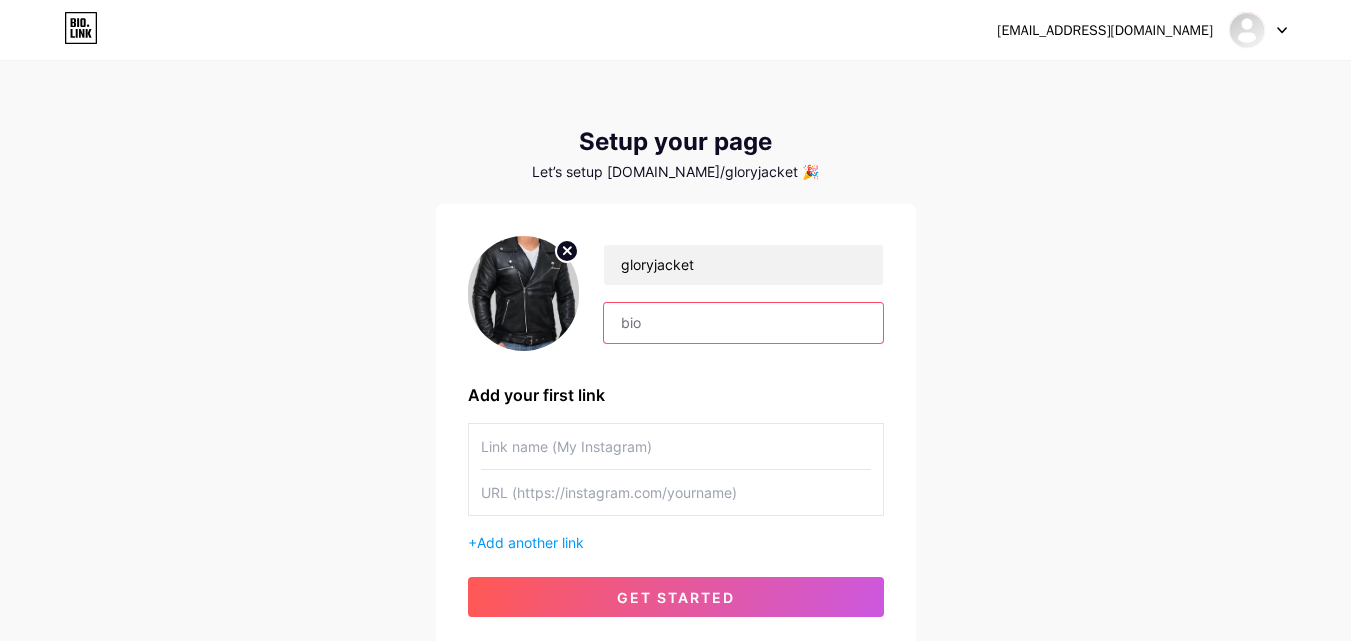 paste on "Glory Jackets – Premium Leather and Fur Outerwear Crafted for Distinctive Style and Comfort." 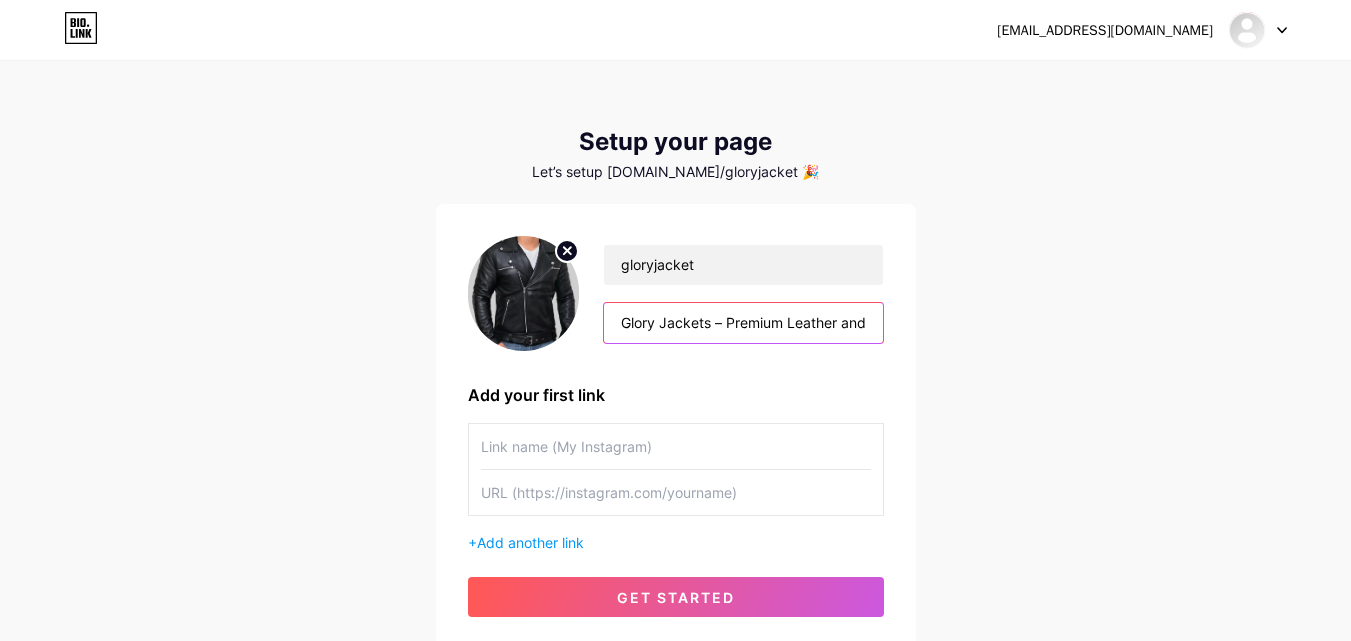 scroll, scrollTop: 0, scrollLeft: 379, axis: horizontal 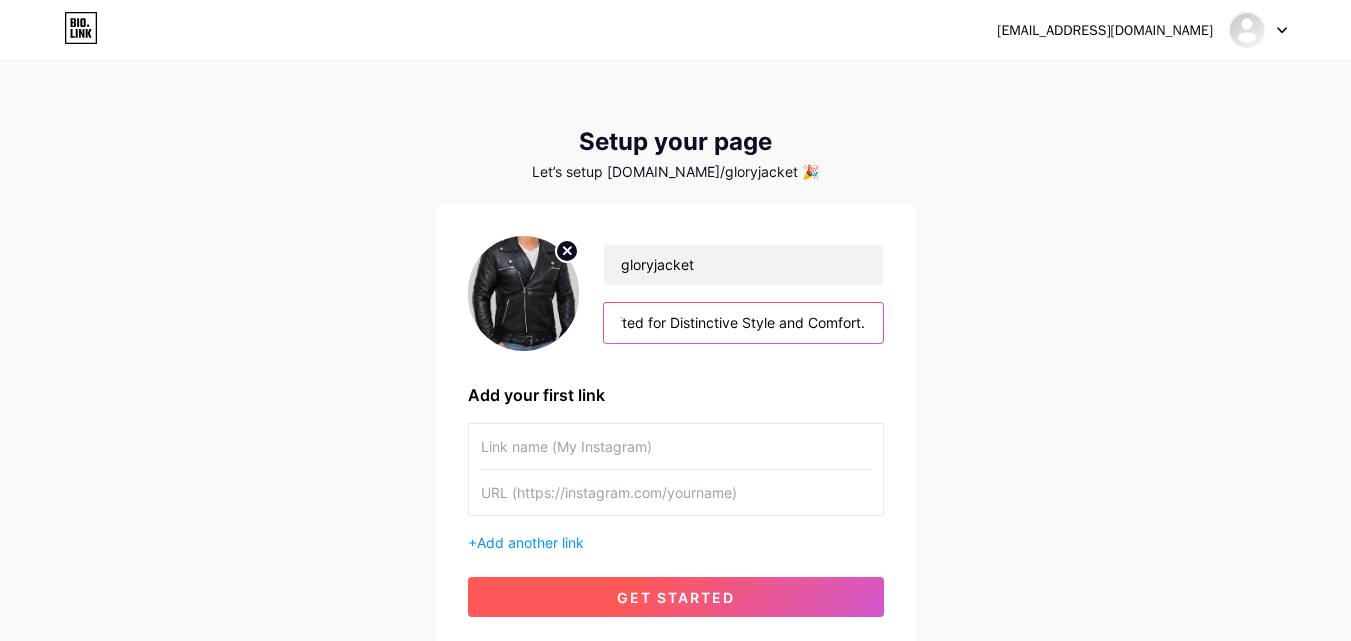 type on "Glory Jackets – Premium Leather and Fur Outerwear Crafted for Distinctive Style and Comfort." 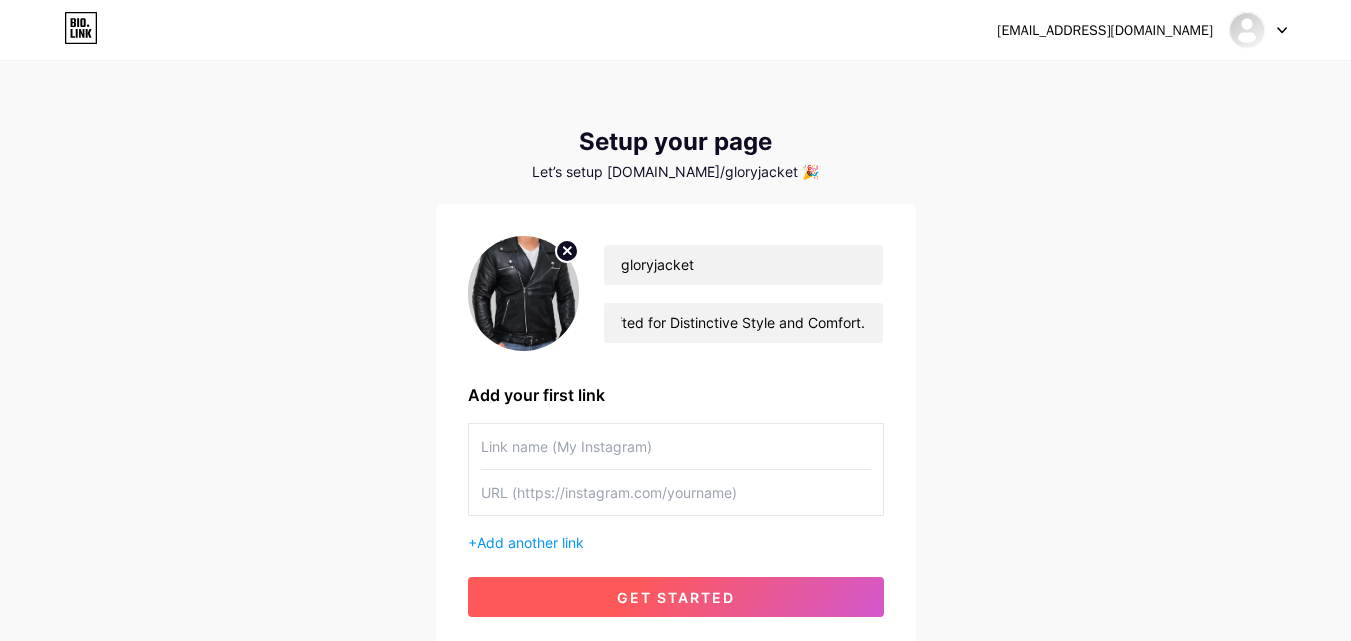 click on "get started" at bounding box center (676, 597) 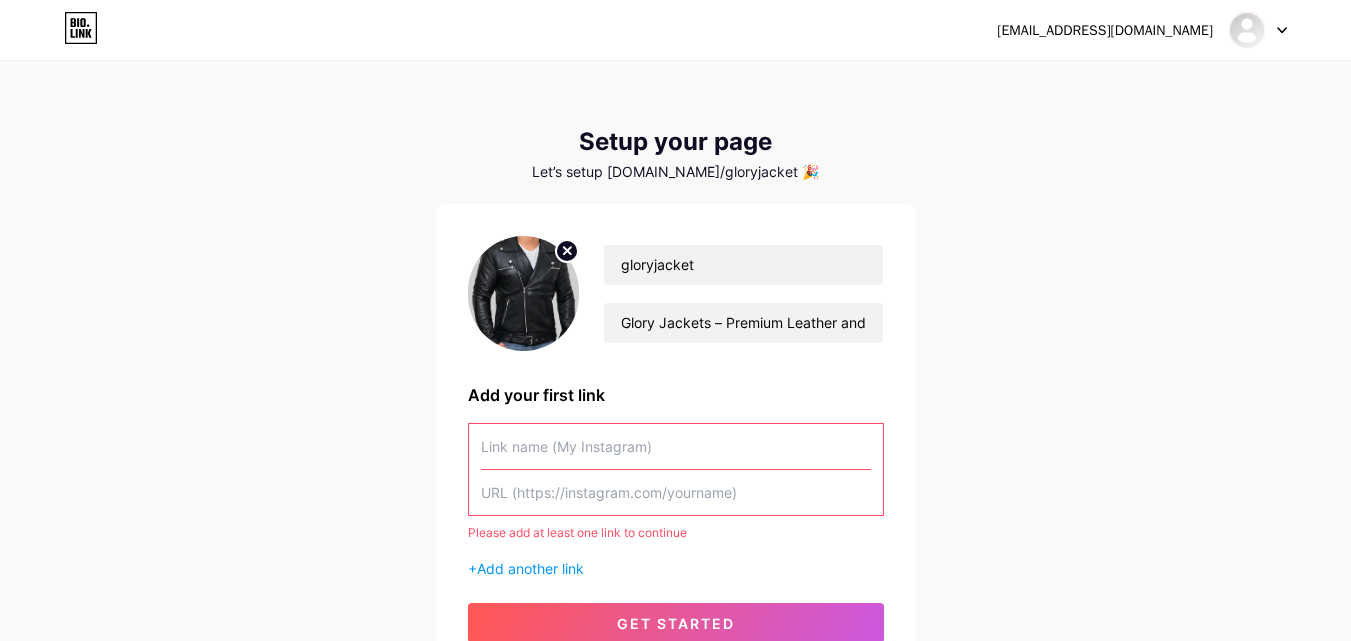 scroll, scrollTop: 100, scrollLeft: 0, axis: vertical 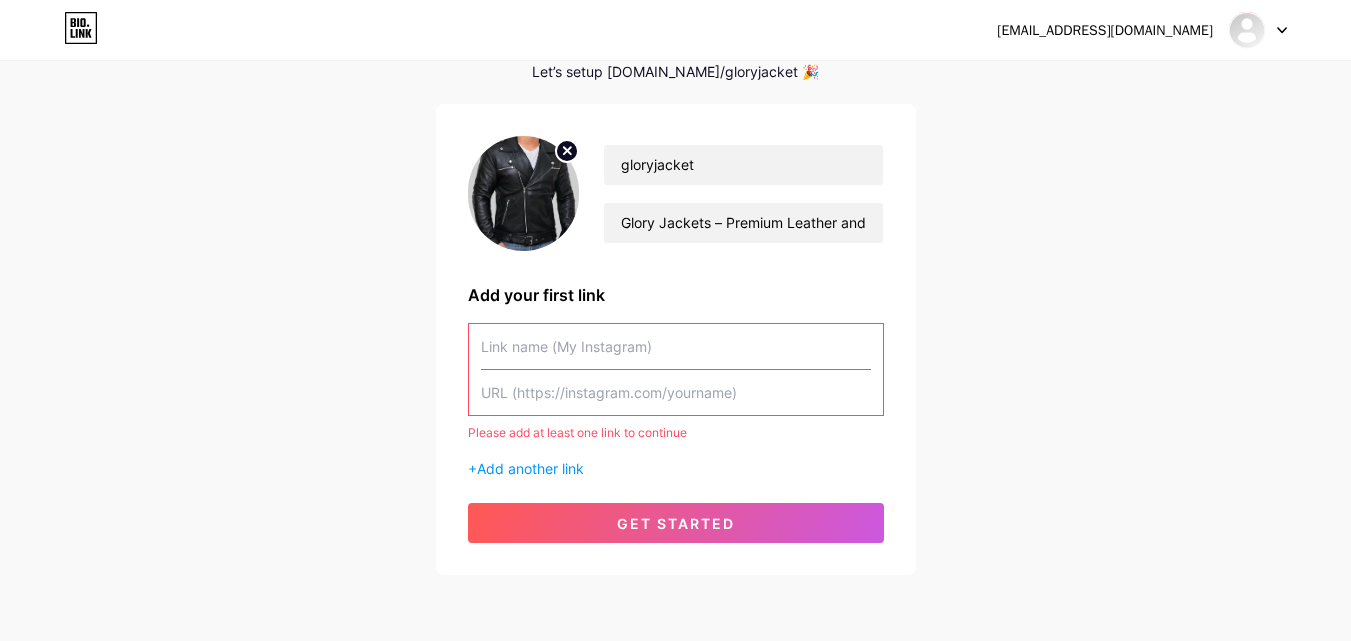 click at bounding box center (676, 346) 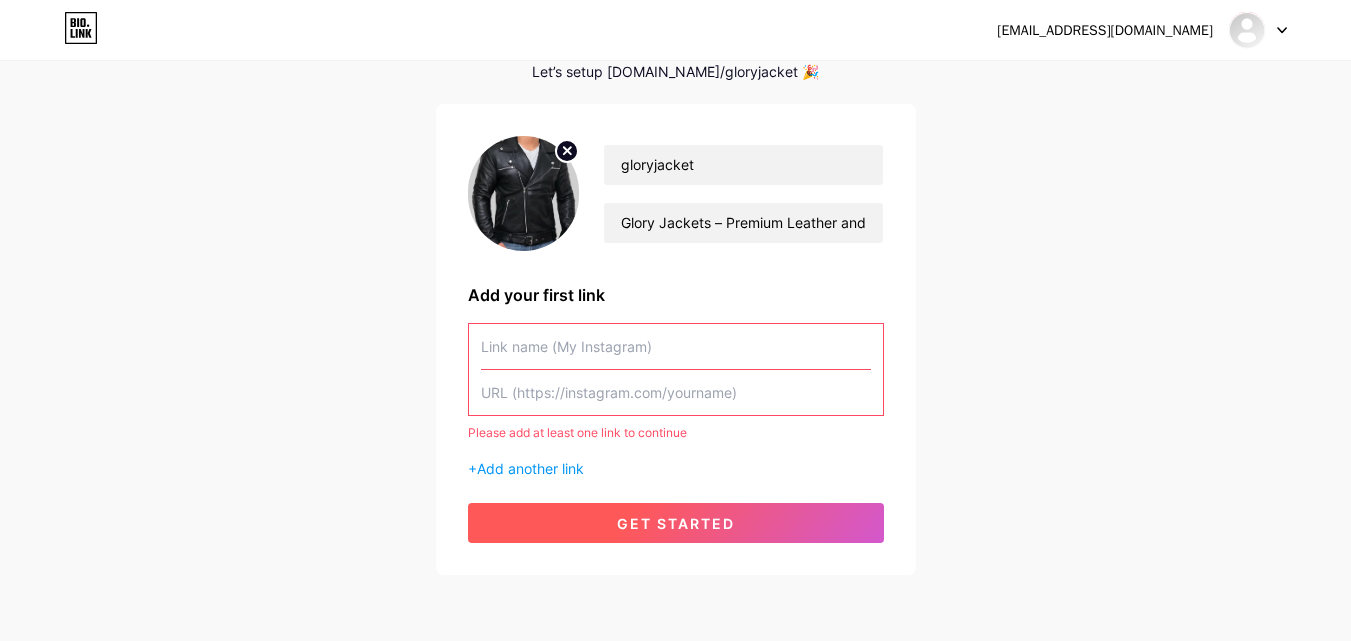 click on "get started" at bounding box center (676, 523) 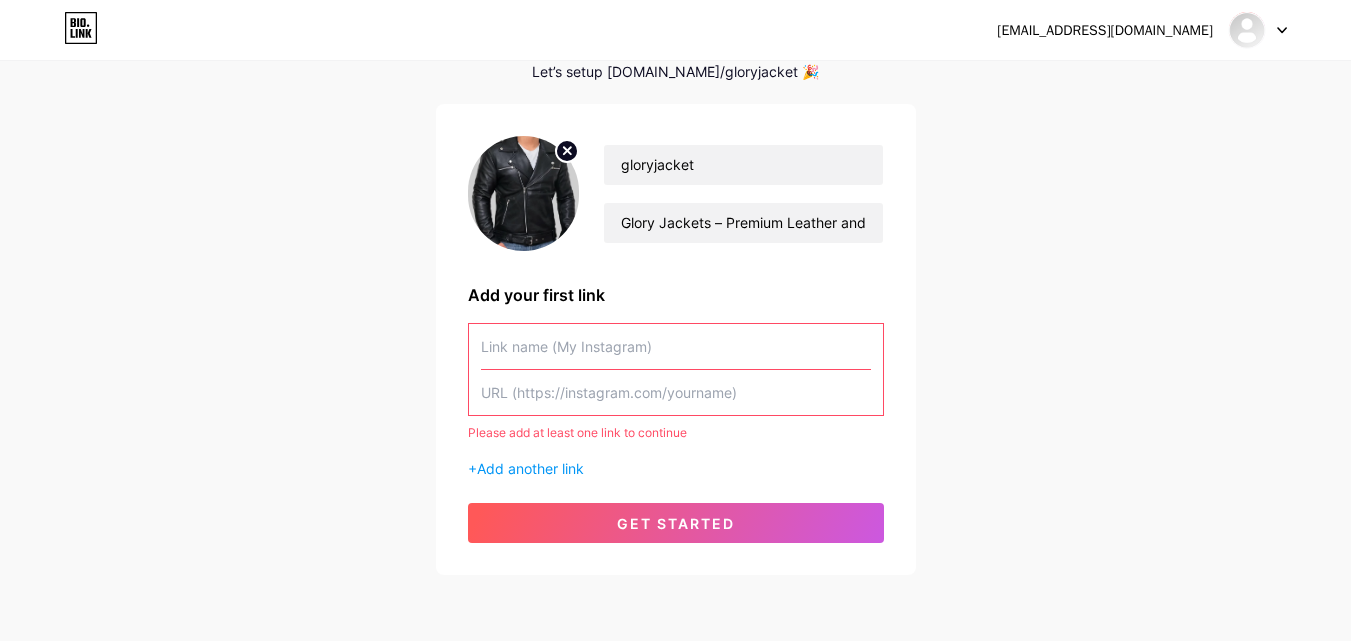 click at bounding box center [676, 346] 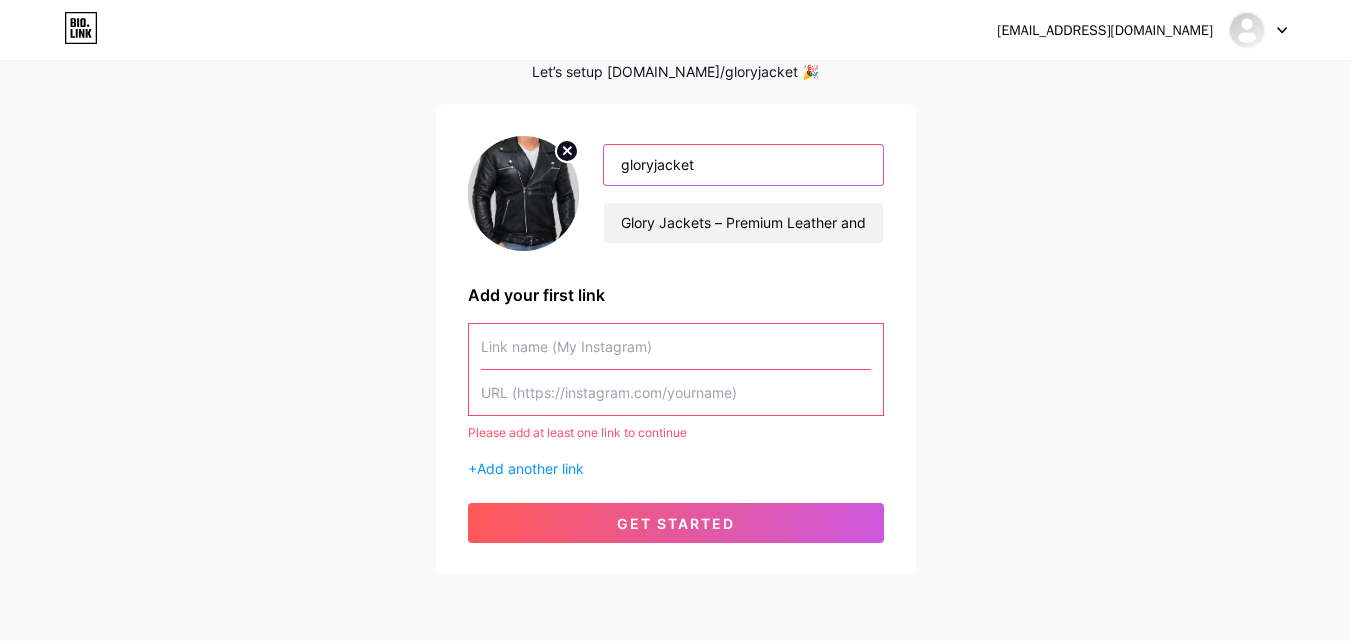 click on "gloryjacket" at bounding box center [743, 165] 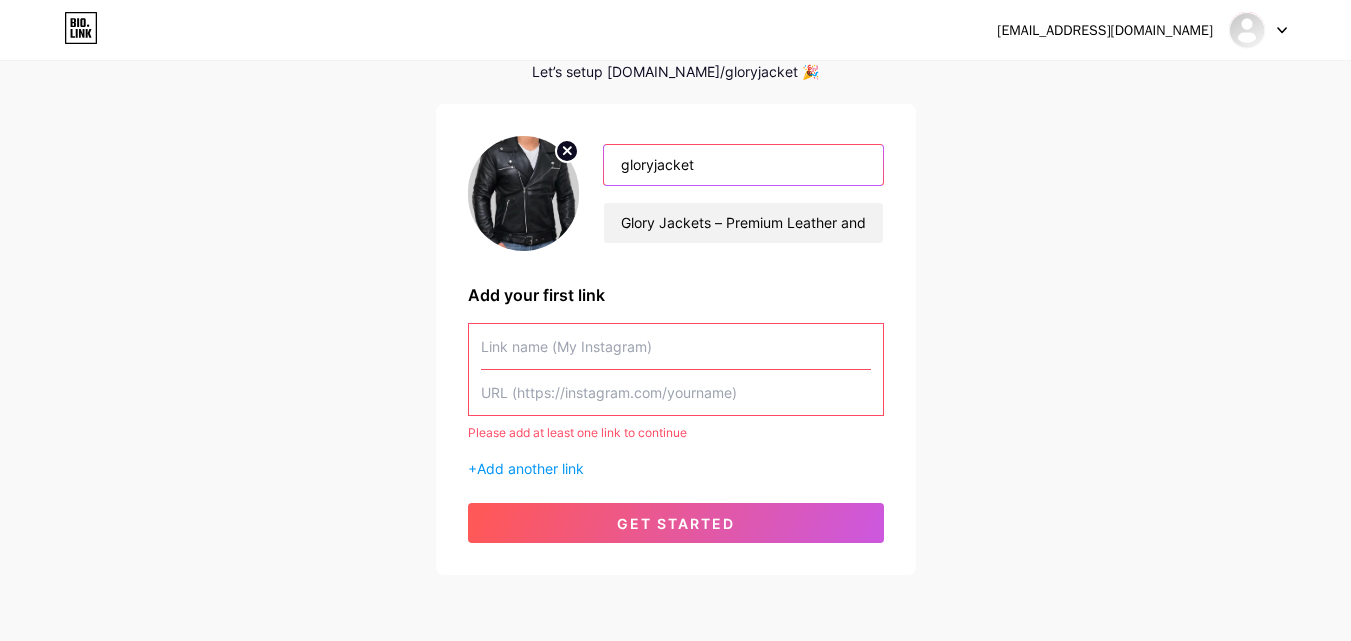 click on "gloryjacket" at bounding box center [743, 165] 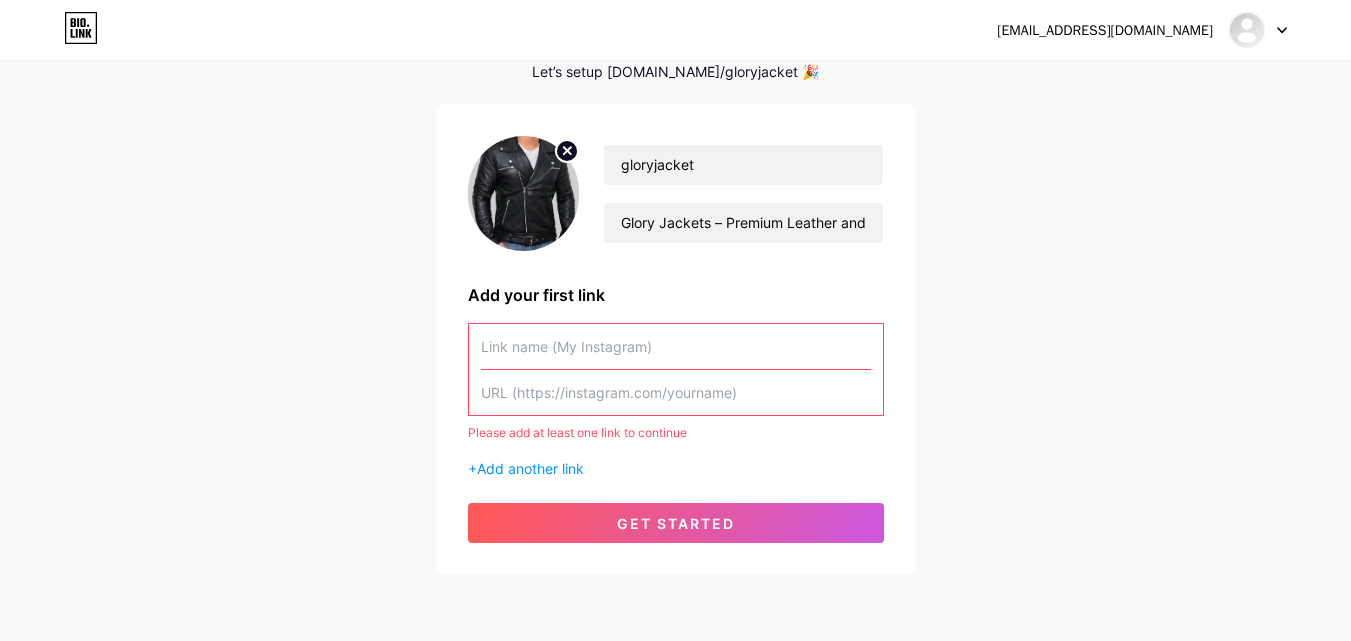 click at bounding box center (676, 346) 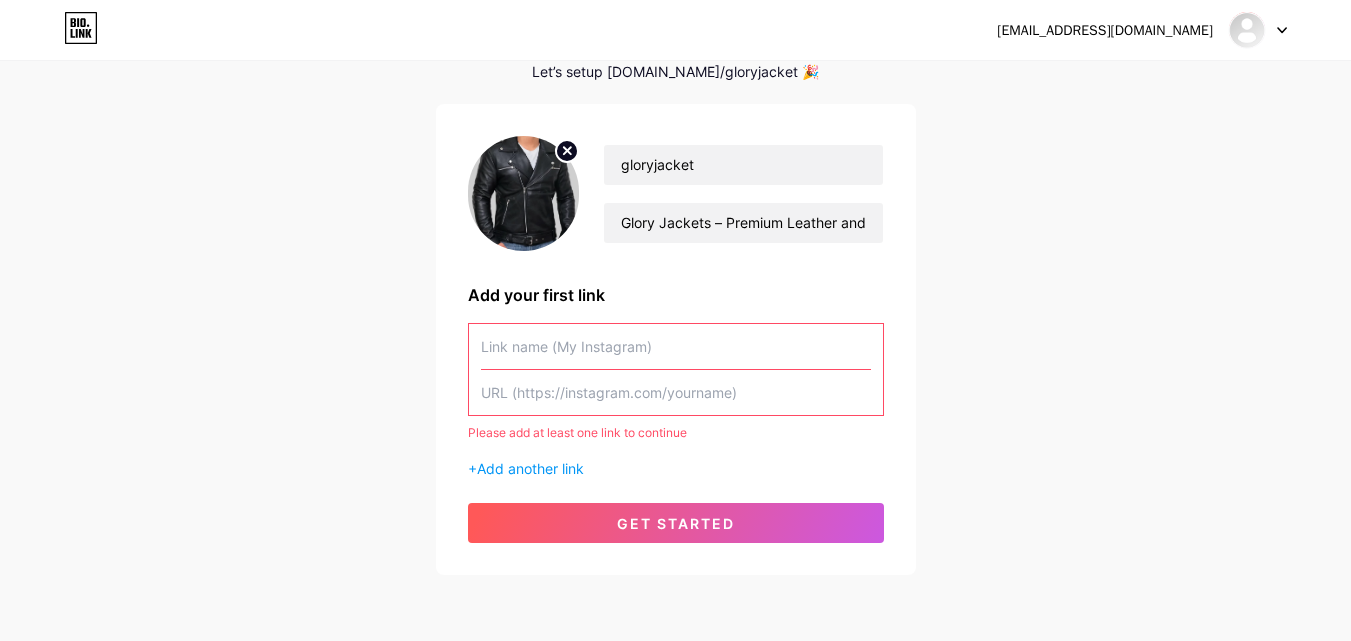 paste on "gloryjacket" 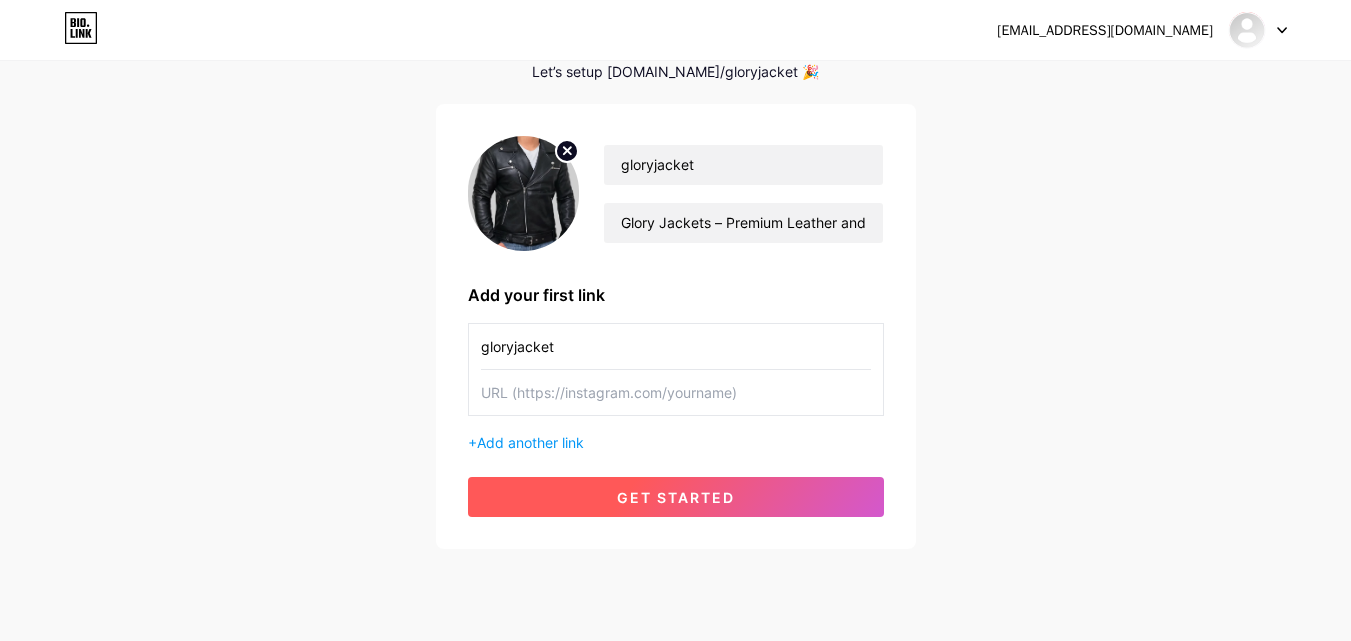 type on "gloryjacket" 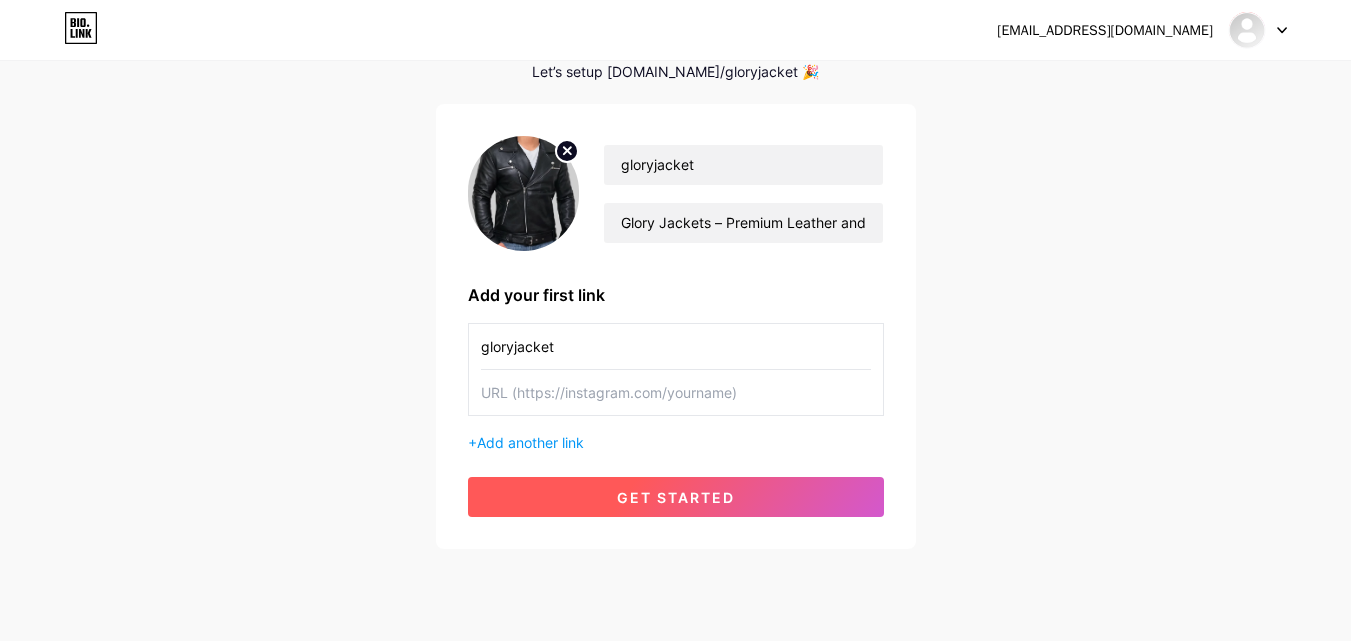 click on "get started" at bounding box center (676, 497) 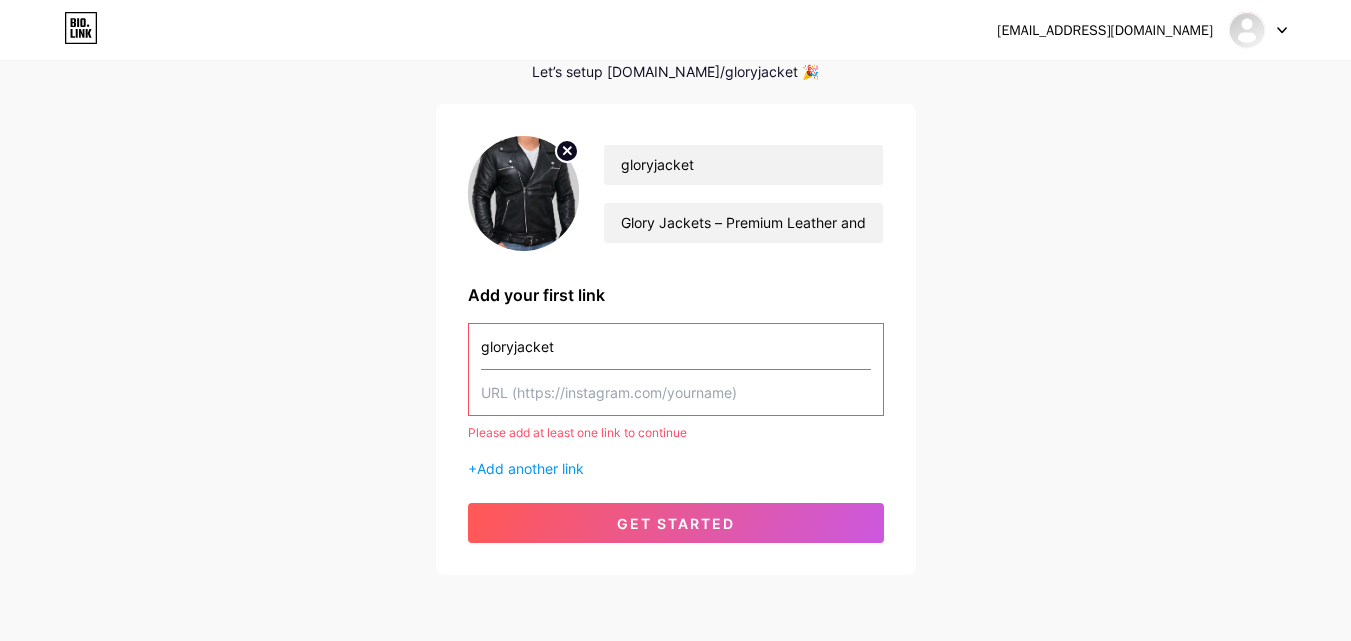 click at bounding box center [676, 392] 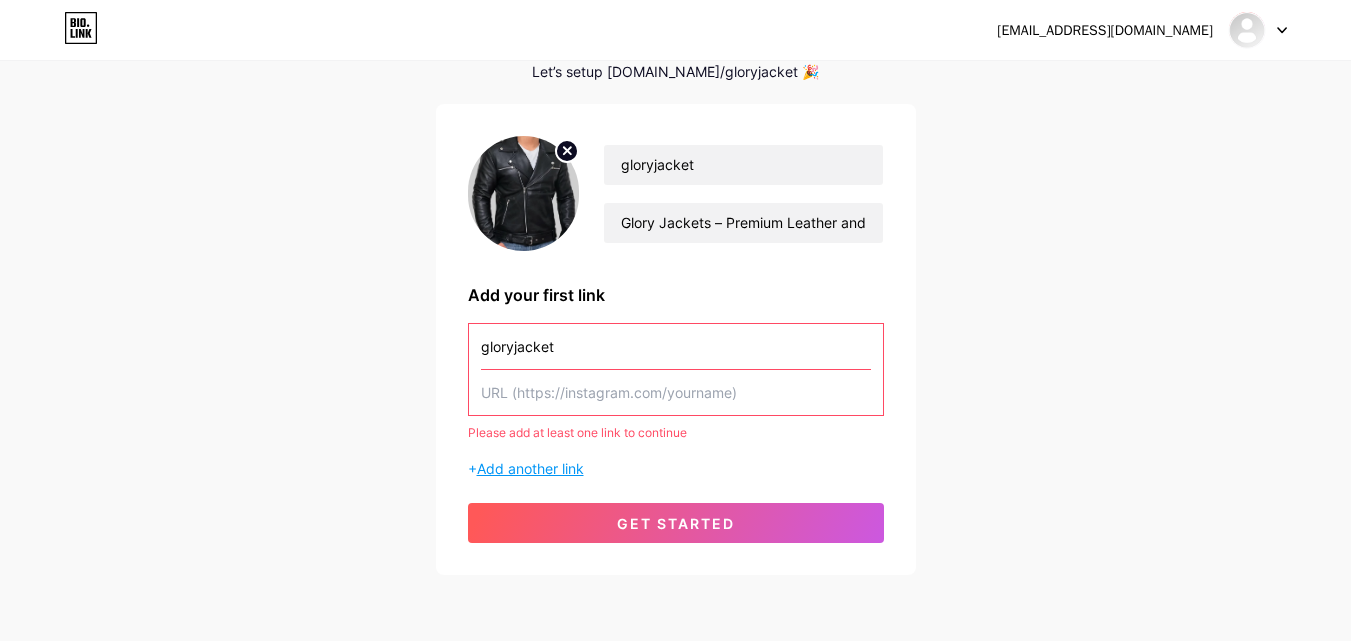 click on "Add another link" at bounding box center [530, 468] 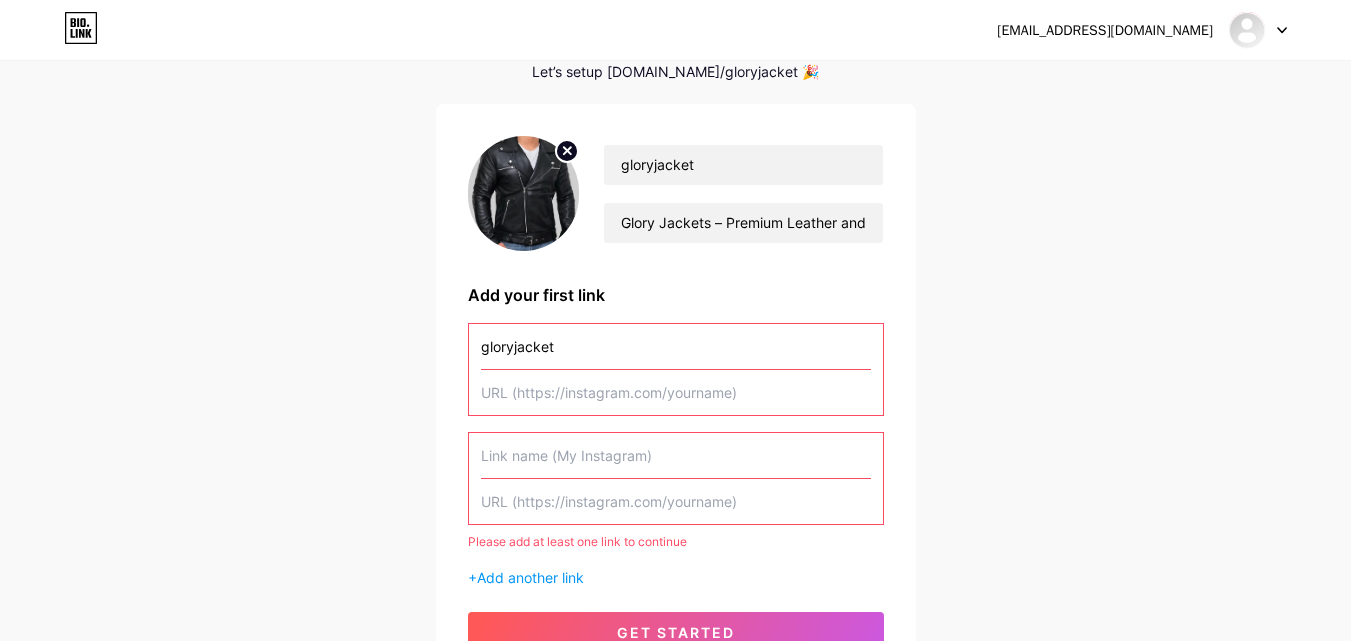 click at bounding box center (676, 392) 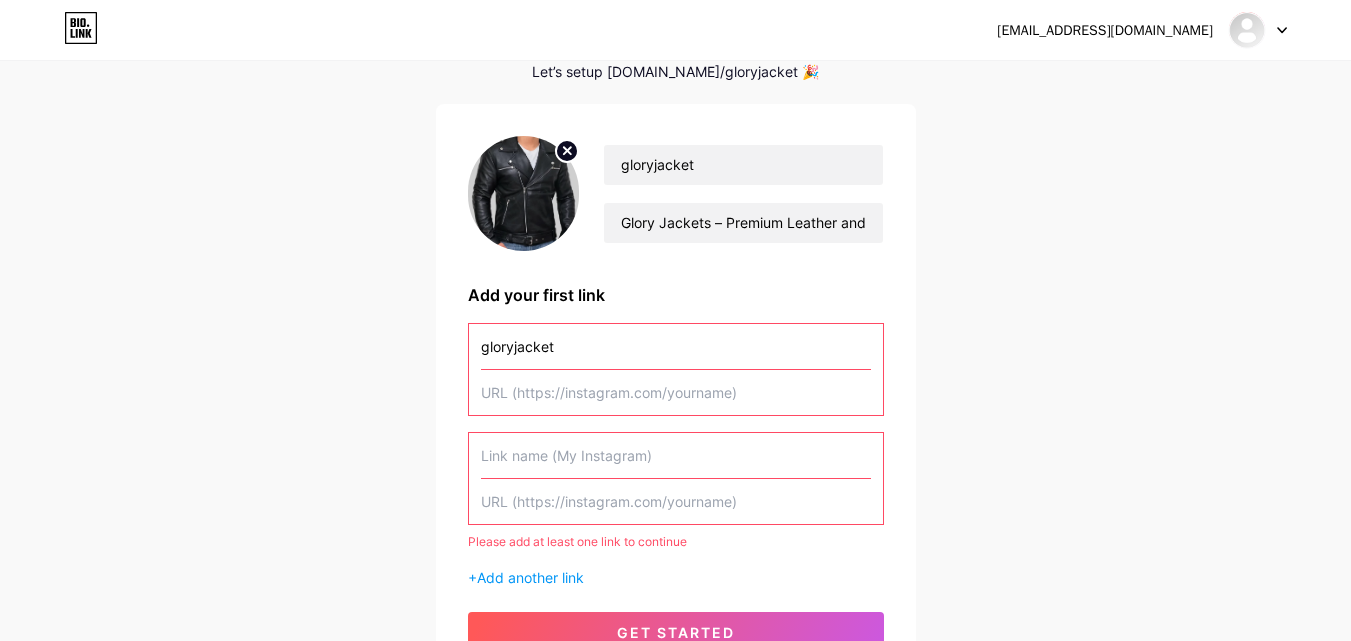 paste on "[URL][DOMAIN_NAME]" 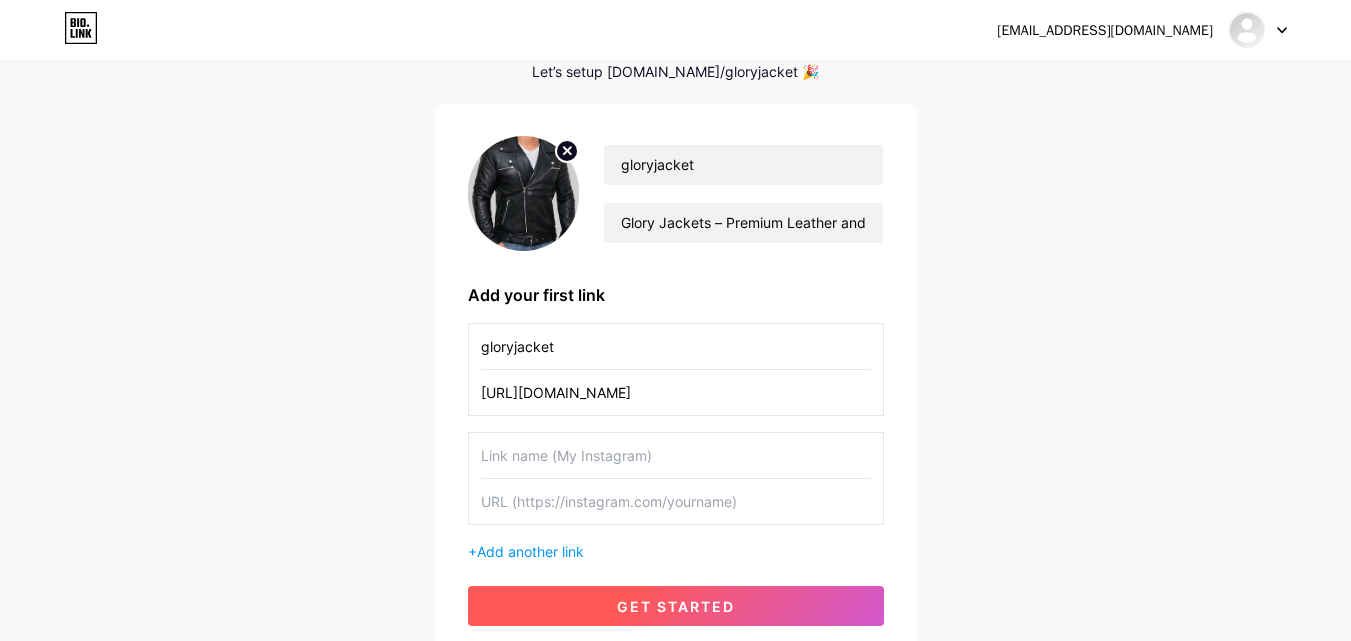 type on "[URL][DOMAIN_NAME]" 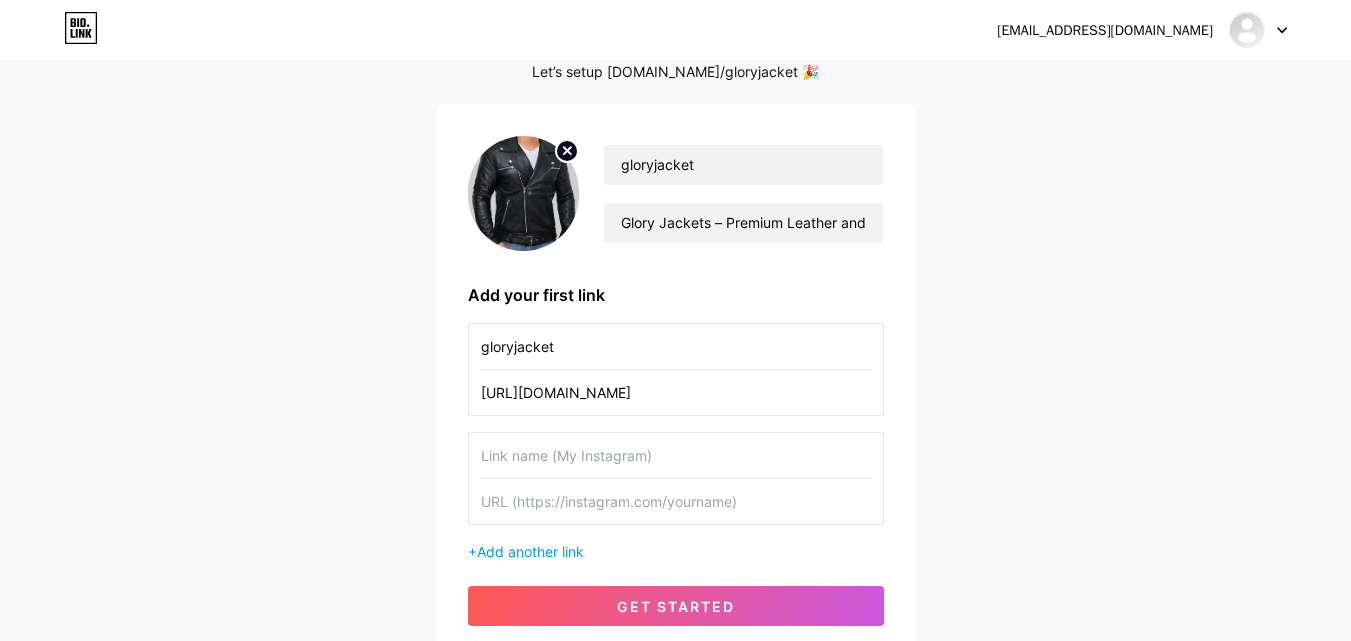 click on "get started" at bounding box center [676, 606] 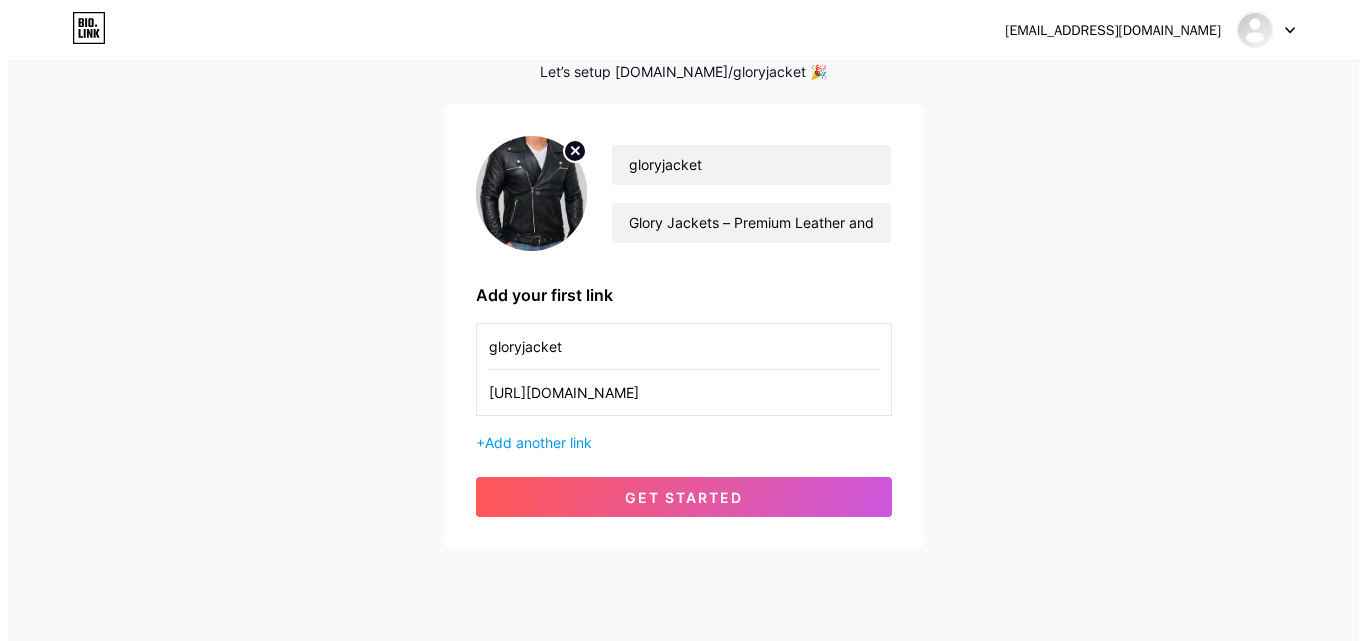 scroll, scrollTop: 0, scrollLeft: 0, axis: both 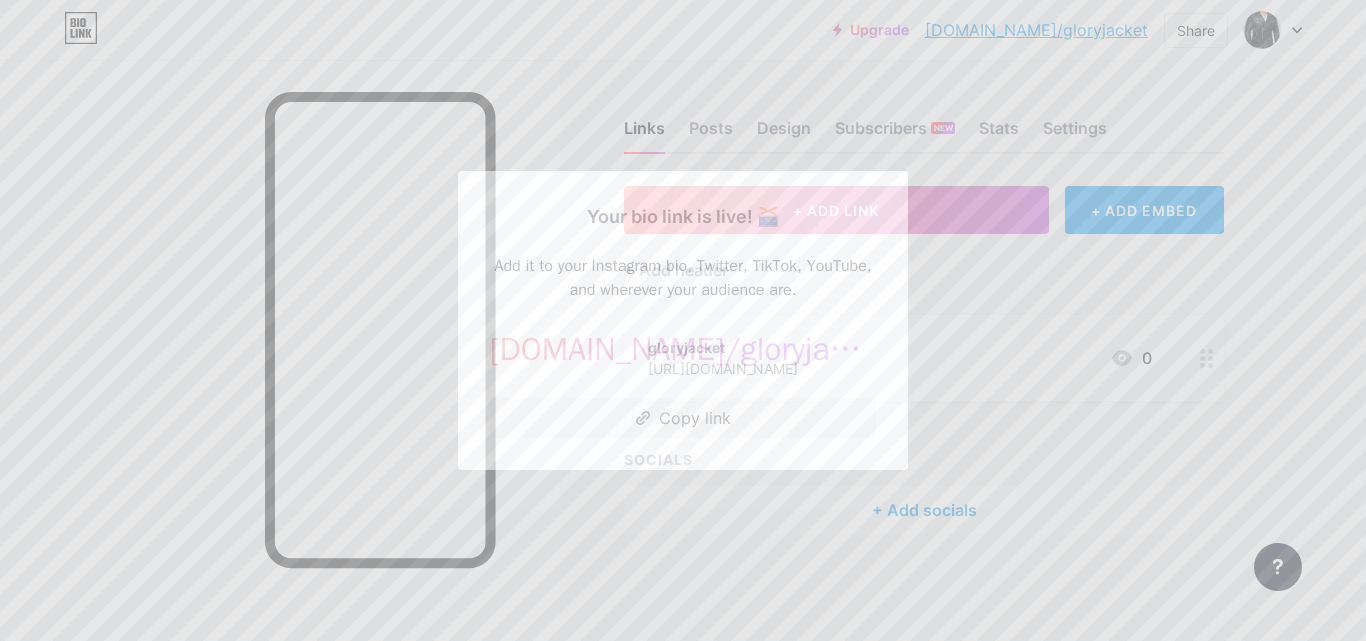 click at bounding box center [683, 320] 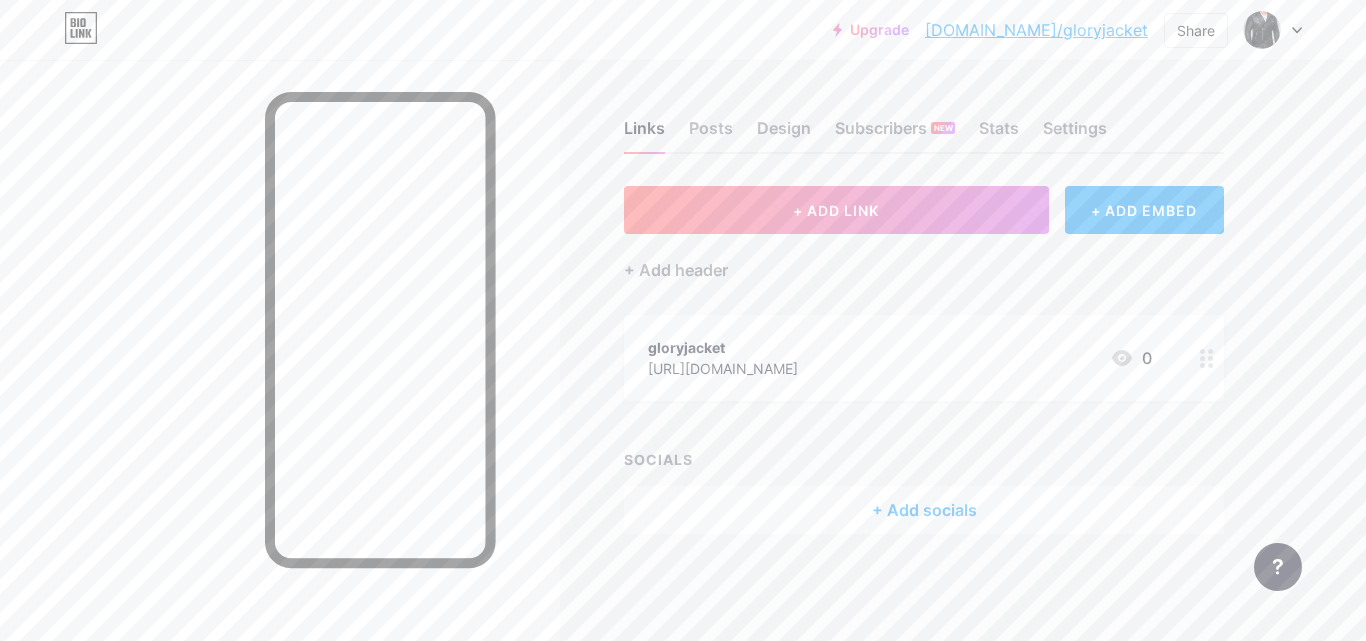 click on "[URL][DOMAIN_NAME]" at bounding box center (723, 368) 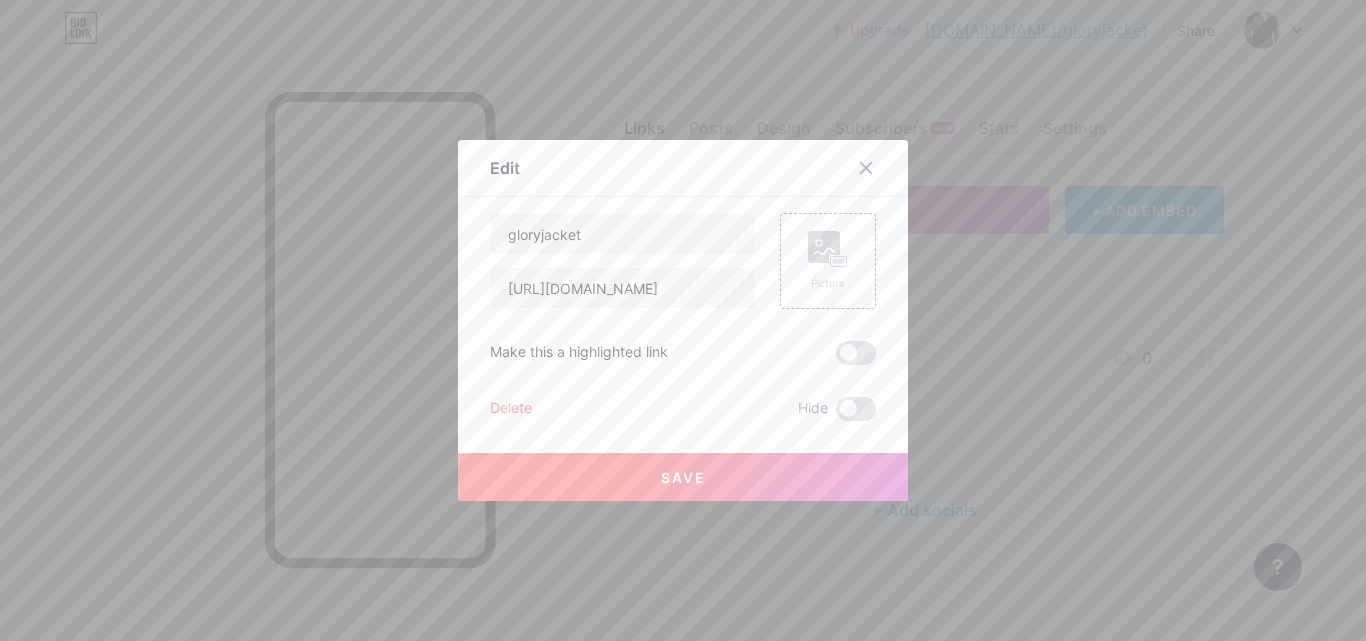 click on "Delete" at bounding box center (511, 409) 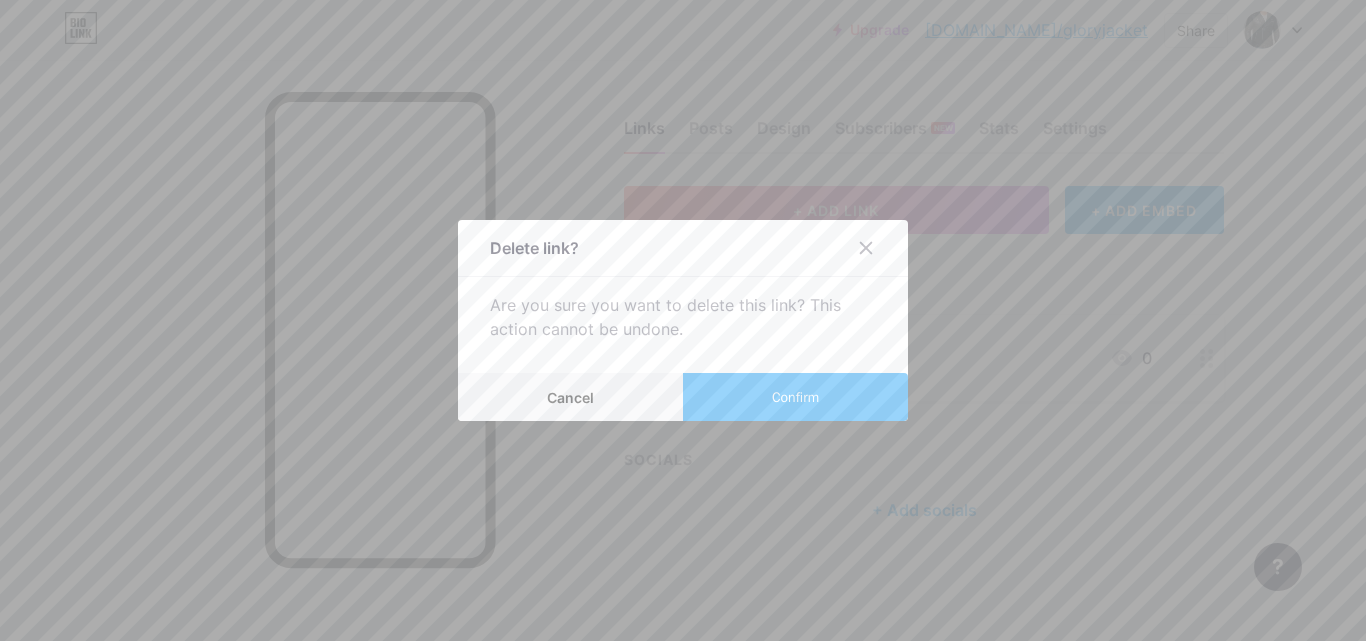 click on "Confirm" at bounding box center [795, 397] 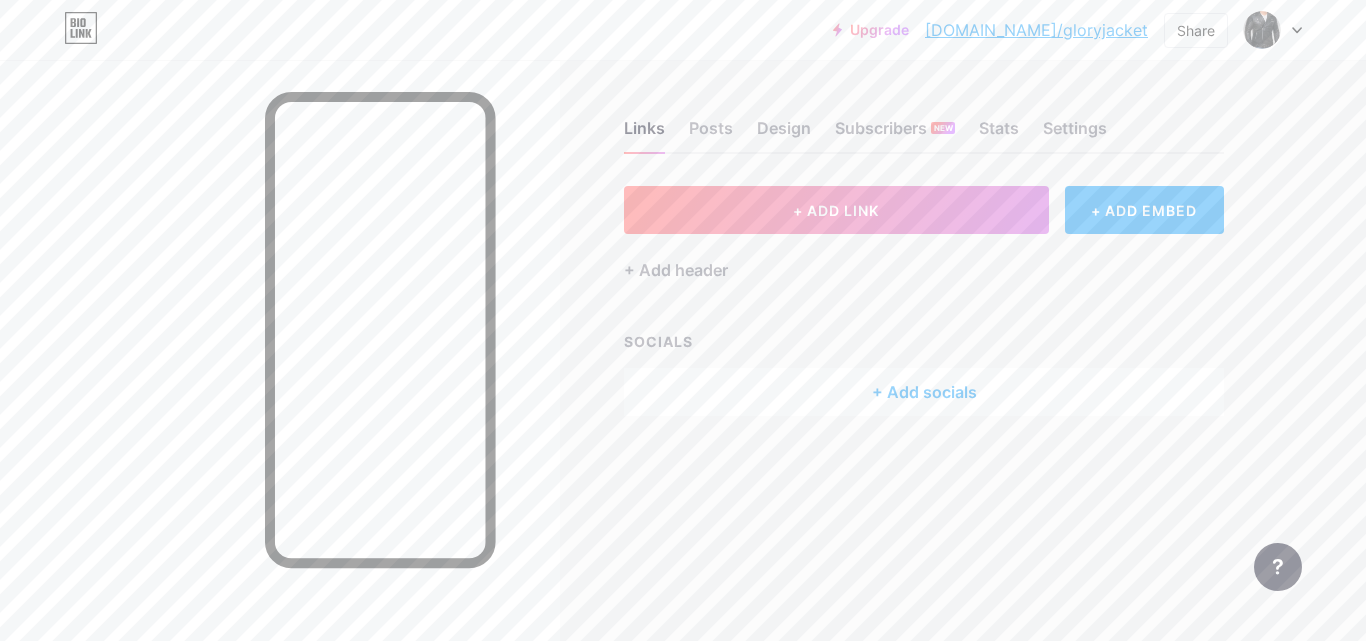 click on "+ Add socials" at bounding box center (924, 392) 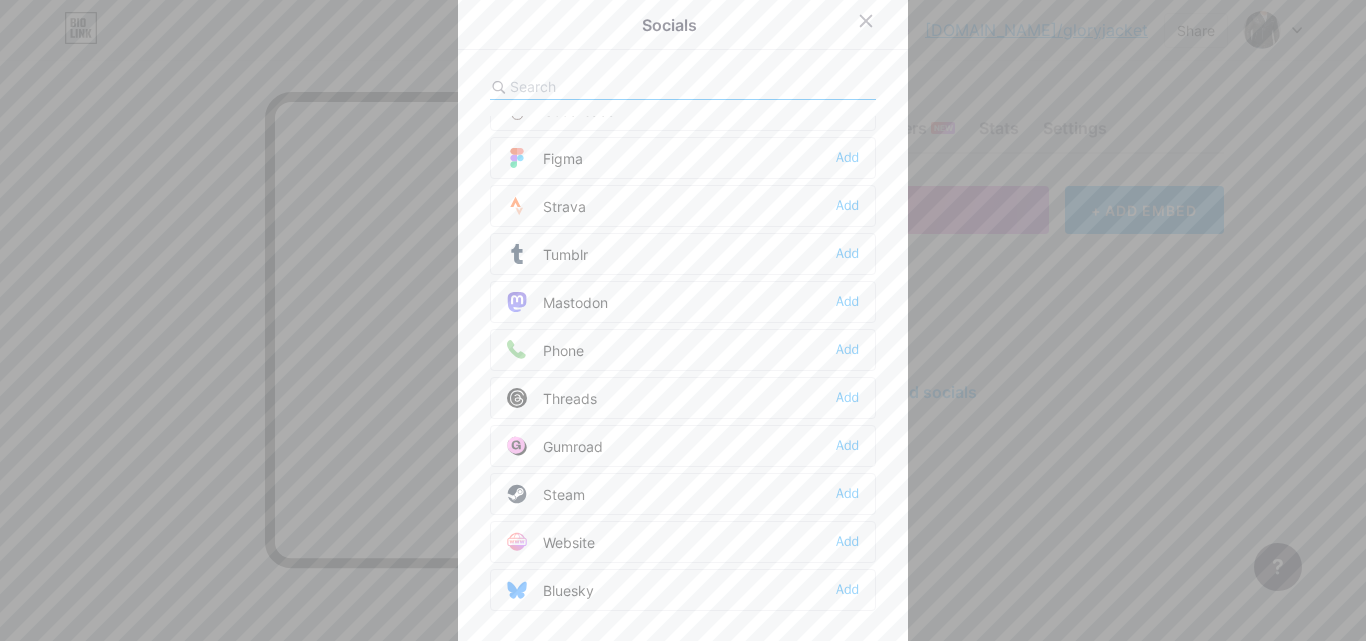 scroll, scrollTop: 1804, scrollLeft: 0, axis: vertical 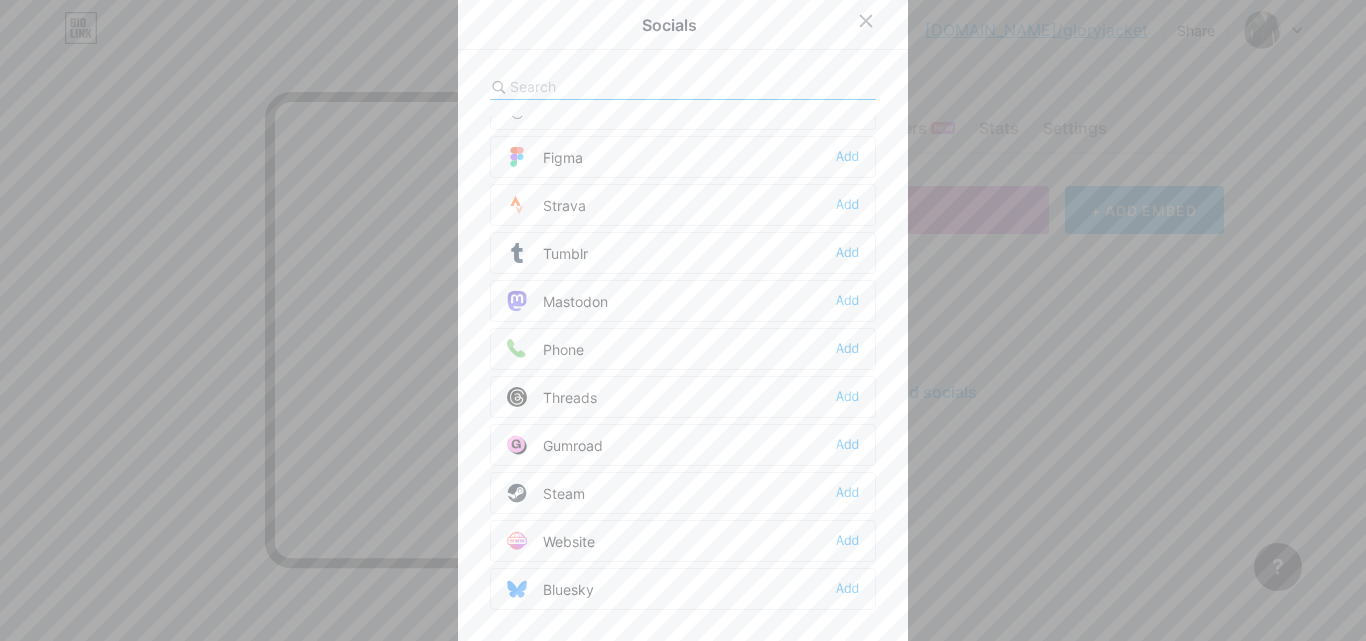 click on "Website" at bounding box center [551, 541] 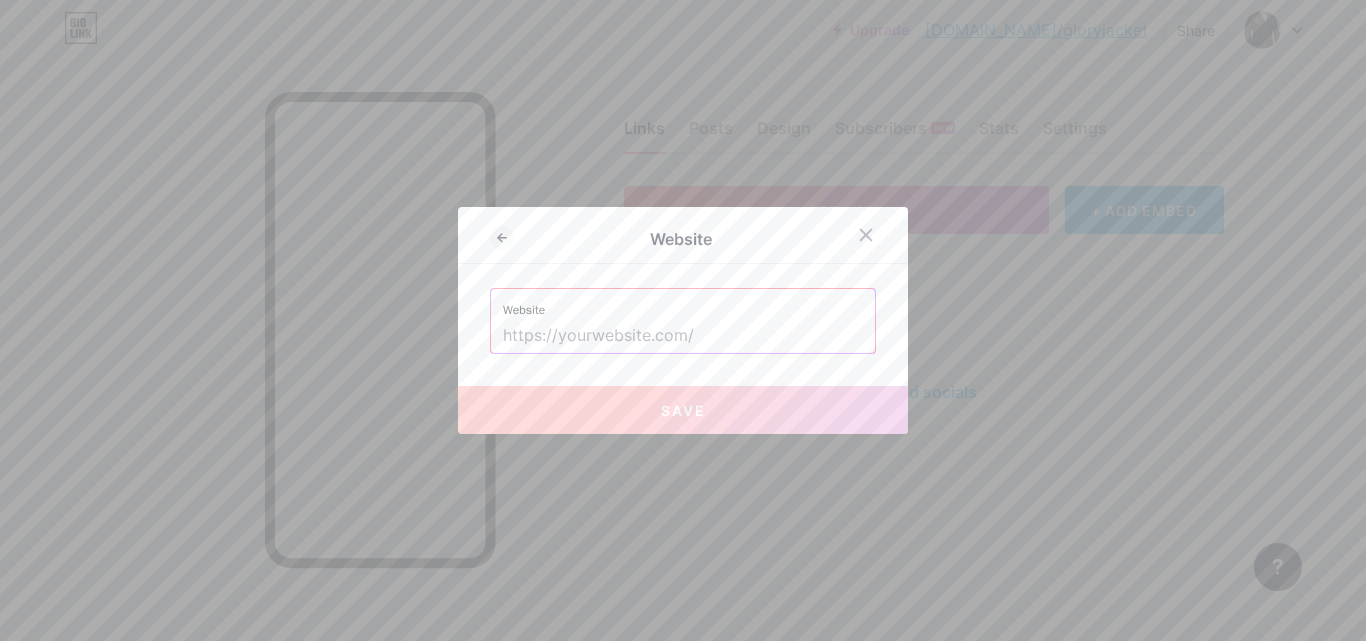 click at bounding box center [683, 336] 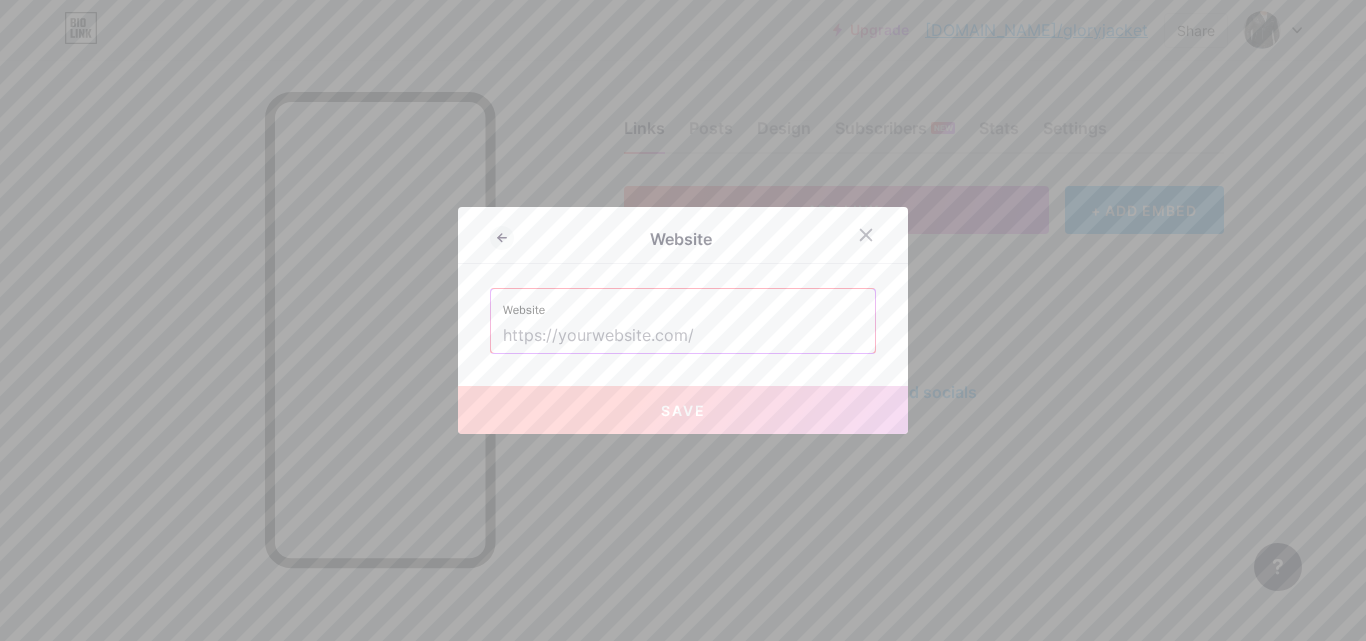 click at bounding box center [683, 336] 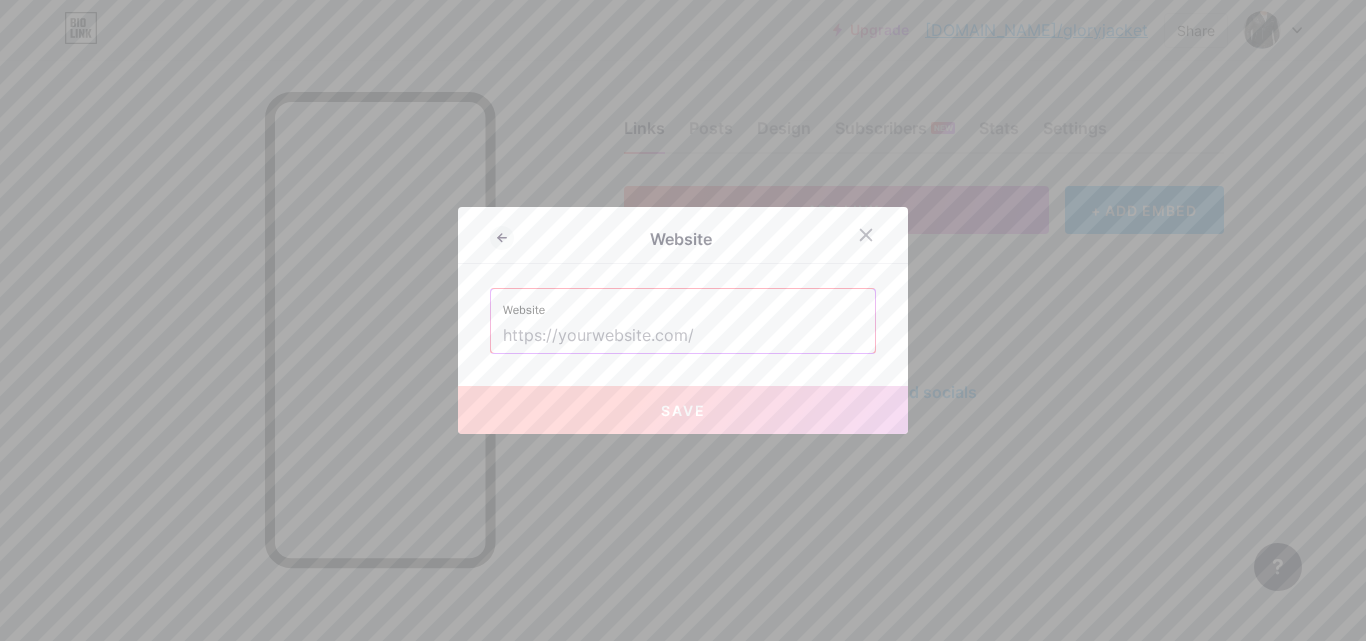 paste on "[URL][DOMAIN_NAME]" 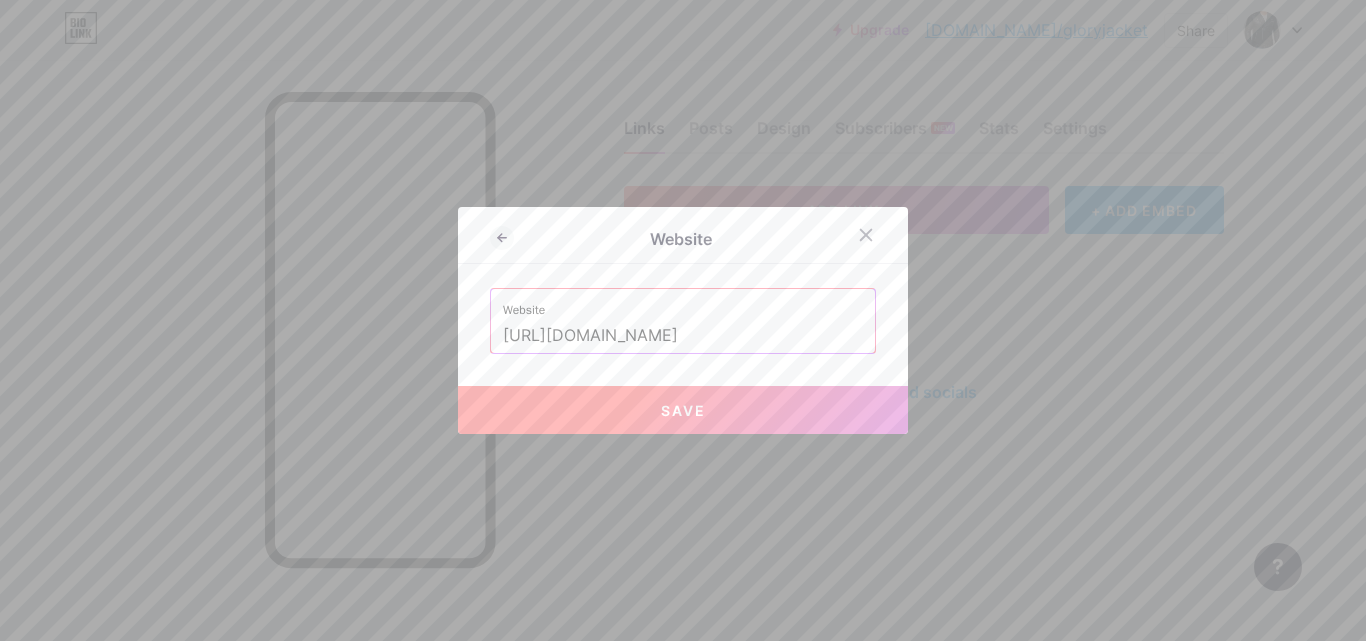 type on "[URL][DOMAIN_NAME]" 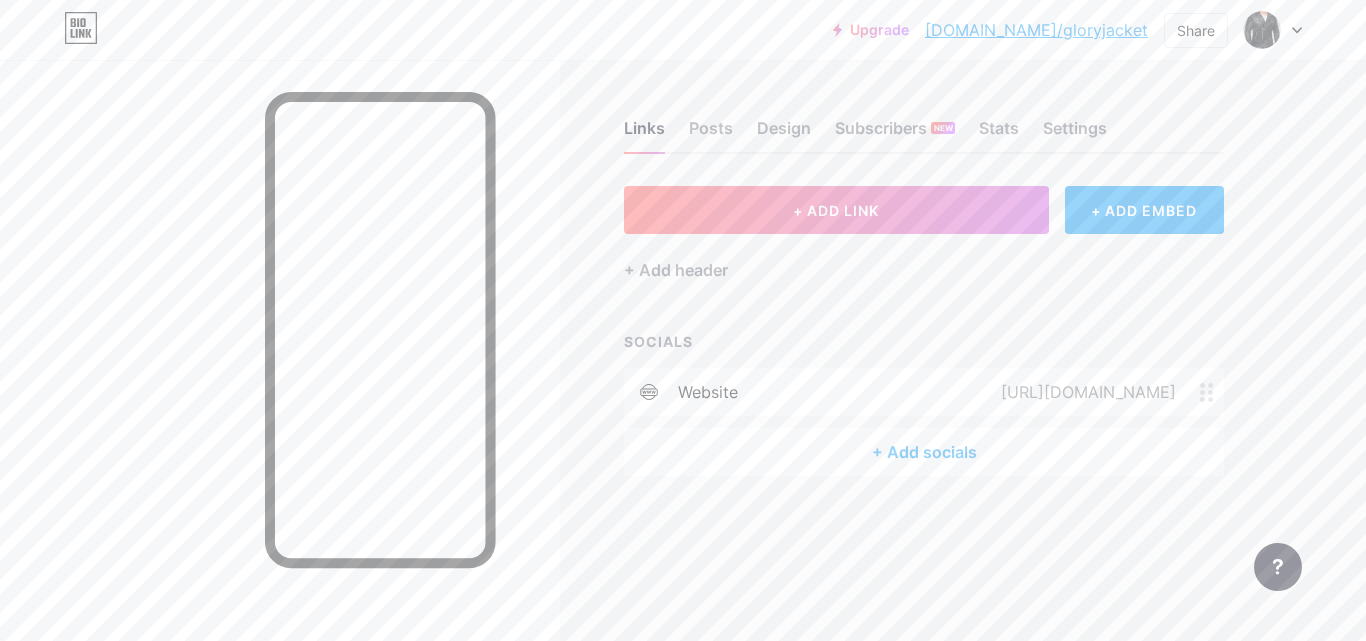 click on "+ Add socials" at bounding box center [924, 452] 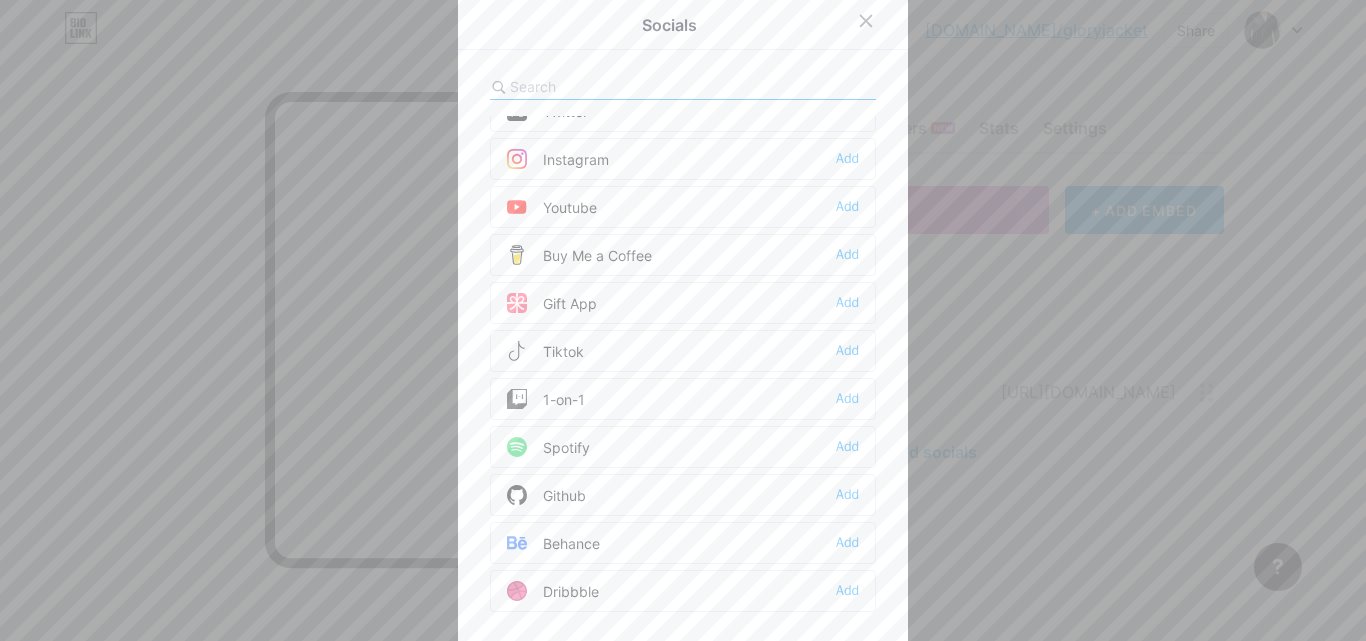scroll, scrollTop: 400, scrollLeft: 0, axis: vertical 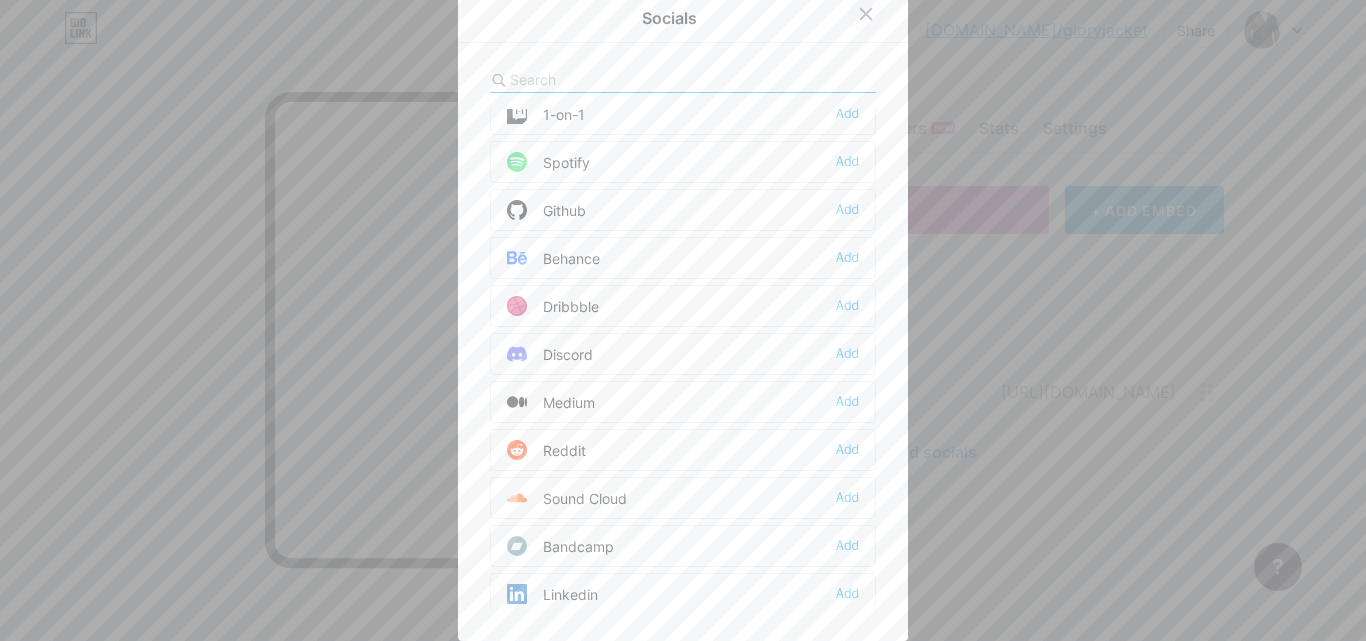click 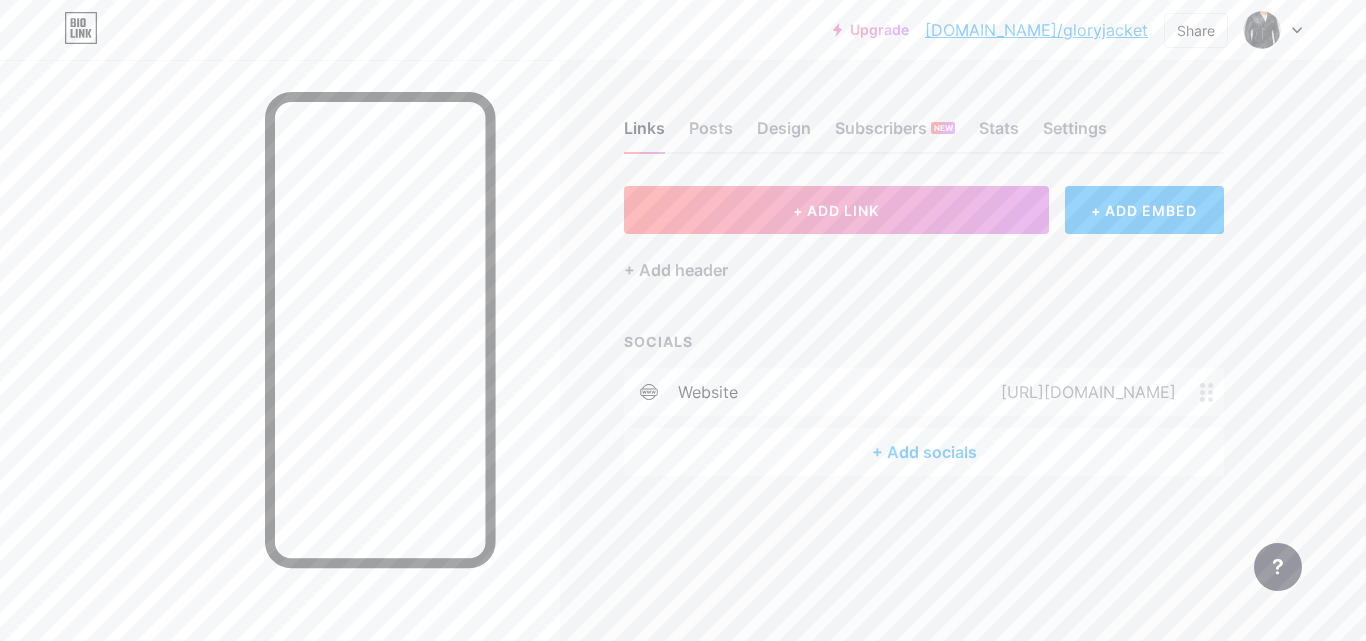 click on "Upgrade   [DOMAIN_NAME]/gloryj...   [DOMAIN_NAME]/gloryjacket" at bounding box center (990, 30) 